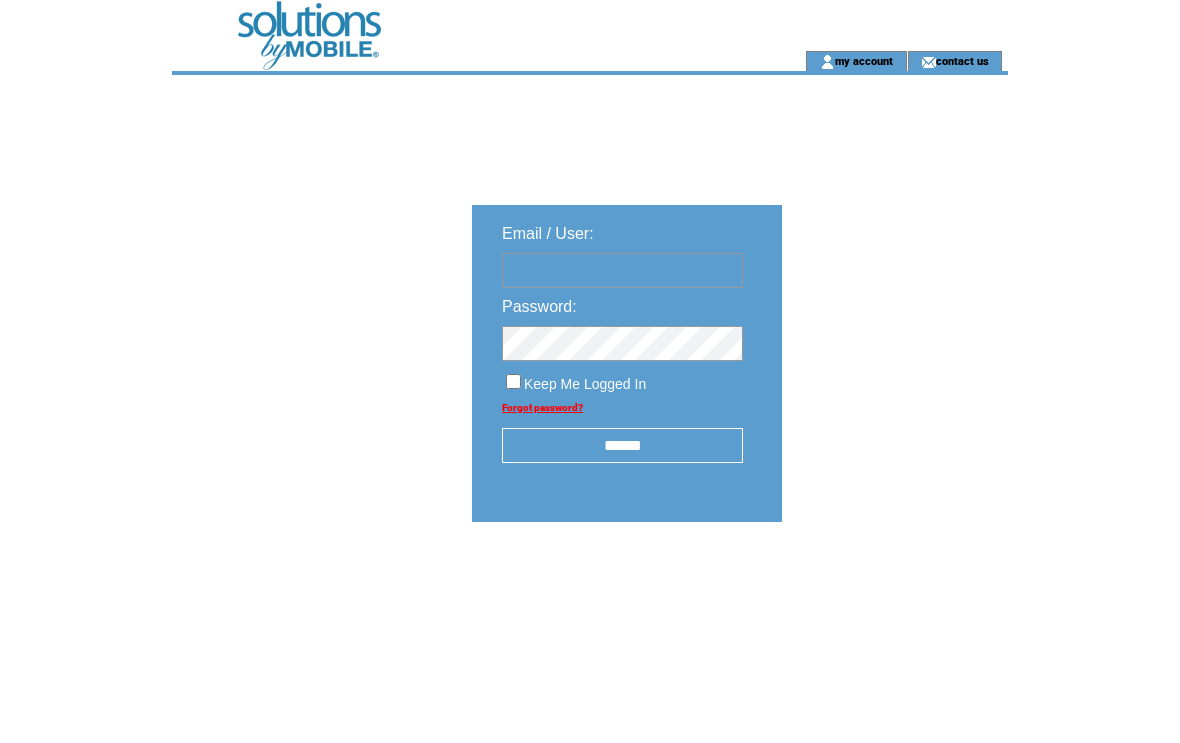 scroll, scrollTop: 0, scrollLeft: 0, axis: both 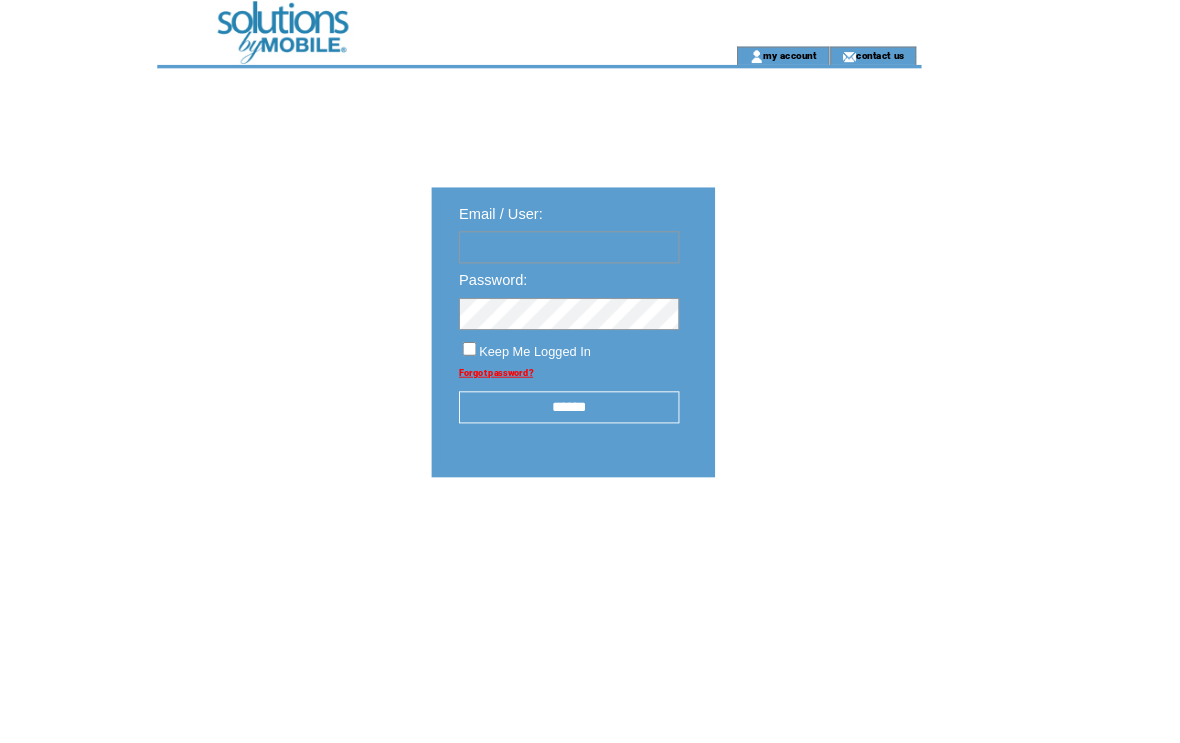 type on "**********" 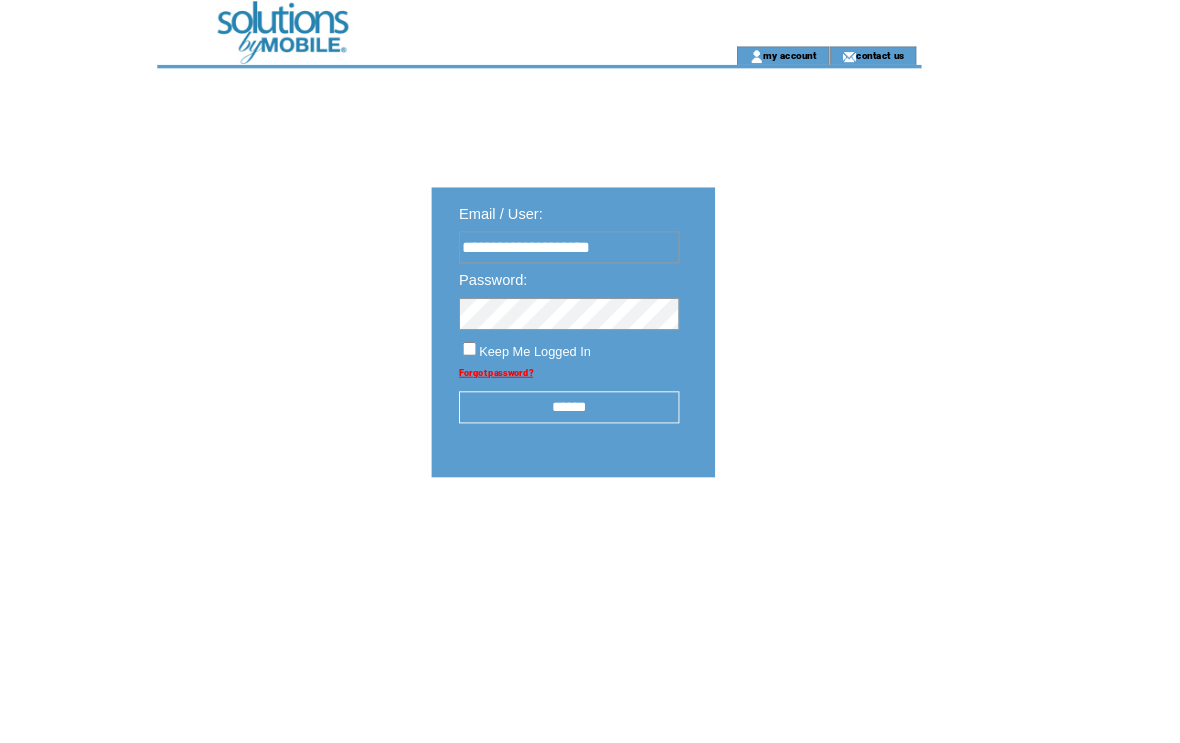 click at bounding box center [0, 0] 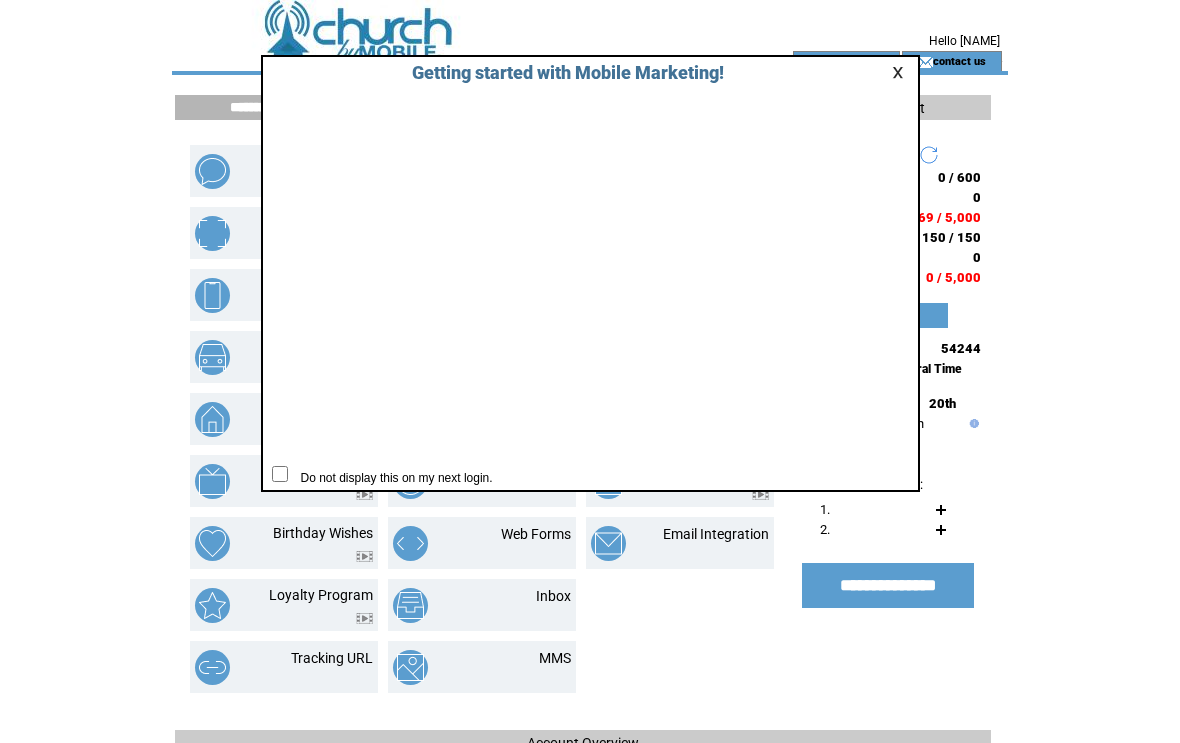 scroll, scrollTop: 0, scrollLeft: 0, axis: both 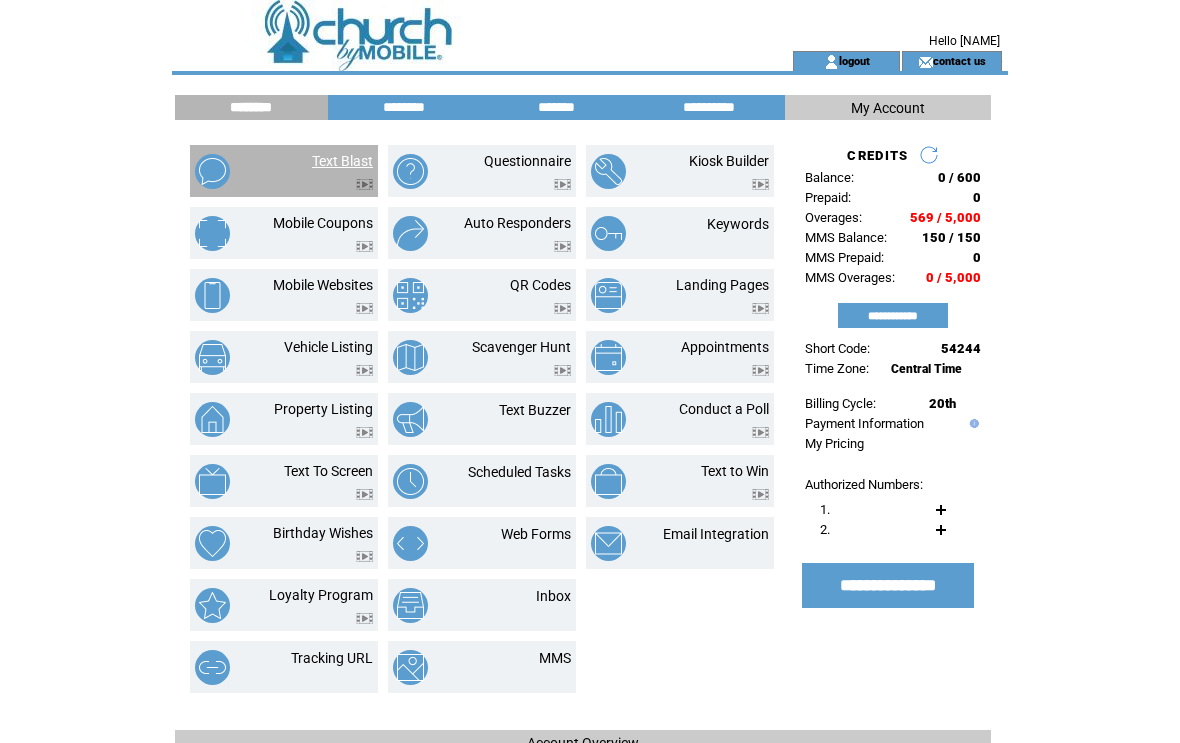 click on "Text Blast" at bounding box center [342, 161] 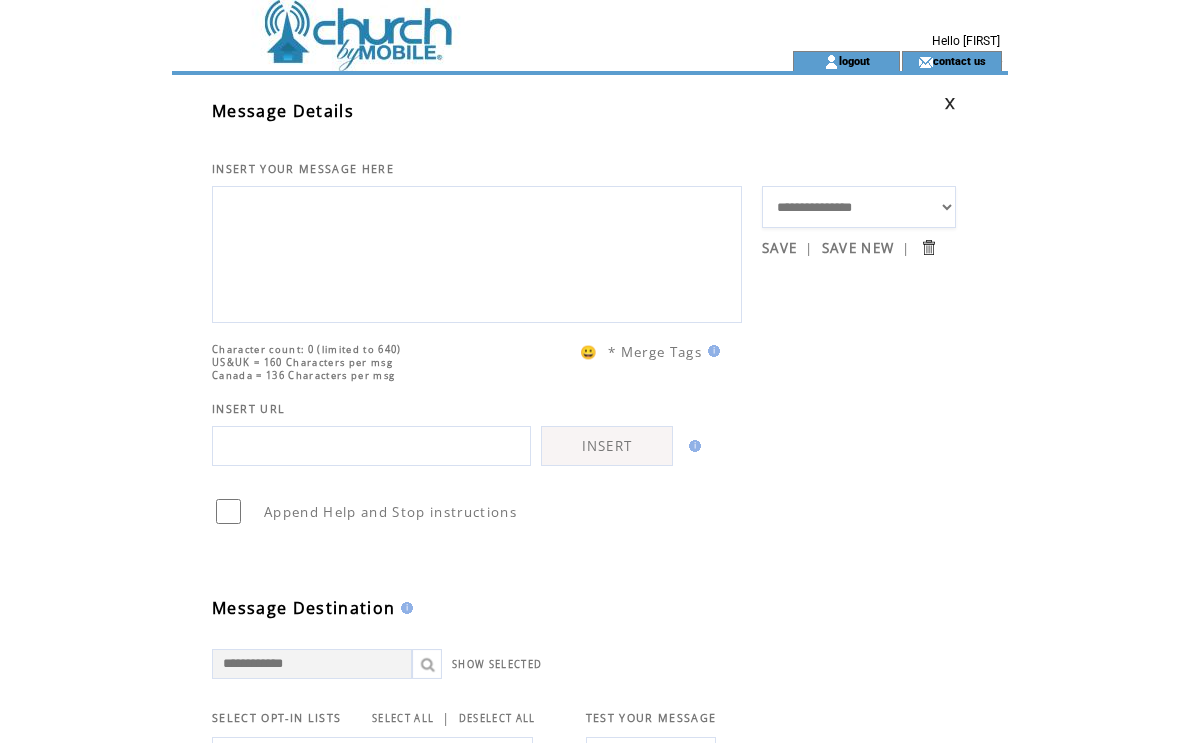 scroll, scrollTop: 0, scrollLeft: 0, axis: both 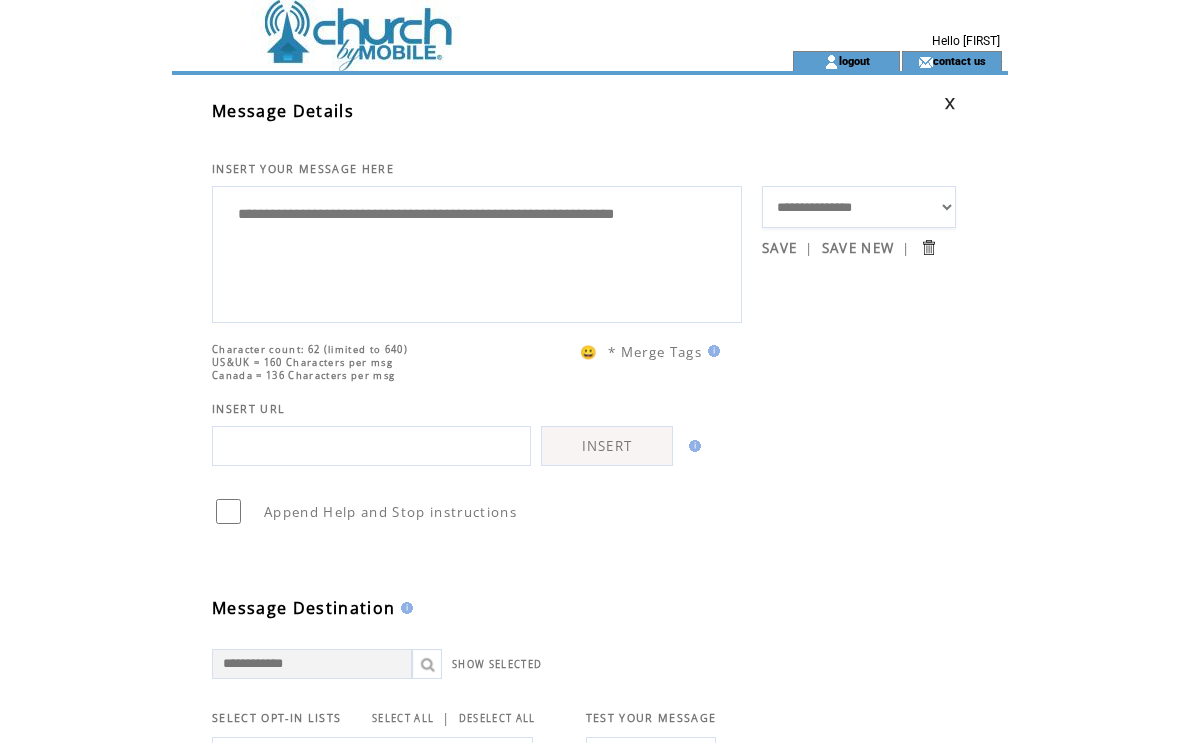 paste on "**********" 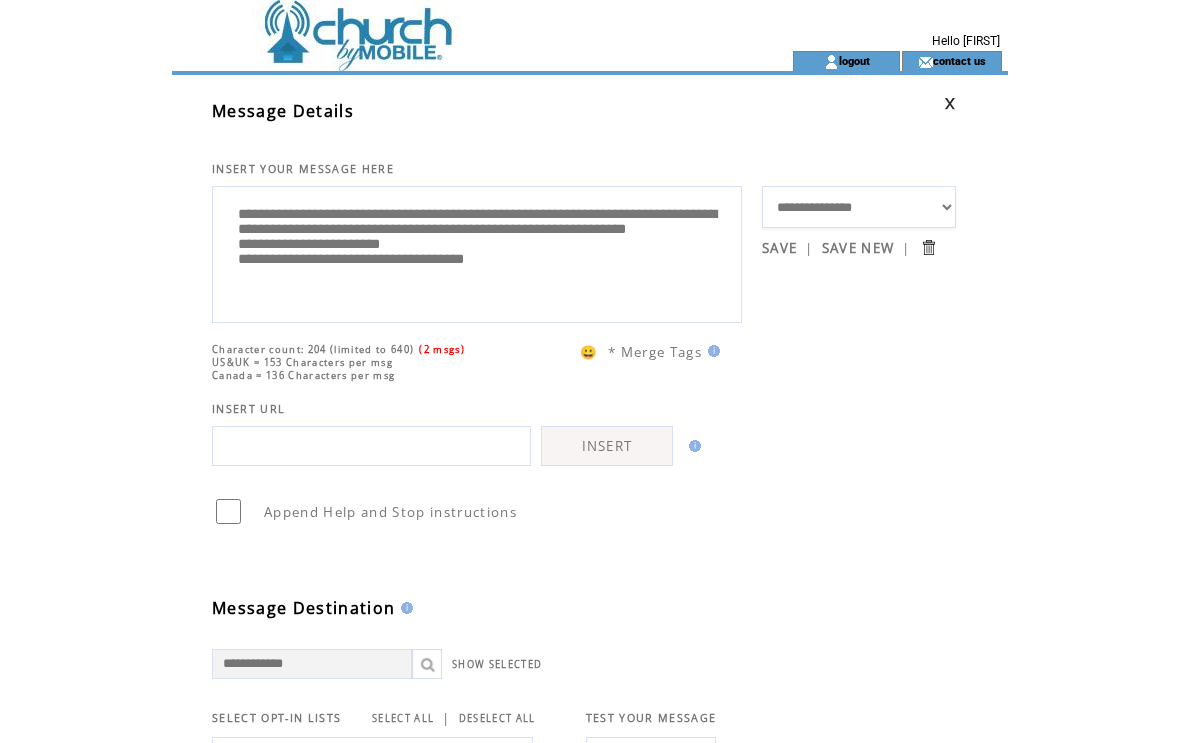 drag, startPoint x: 560, startPoint y: 304, endPoint x: 210, endPoint y: 306, distance: 350.0057 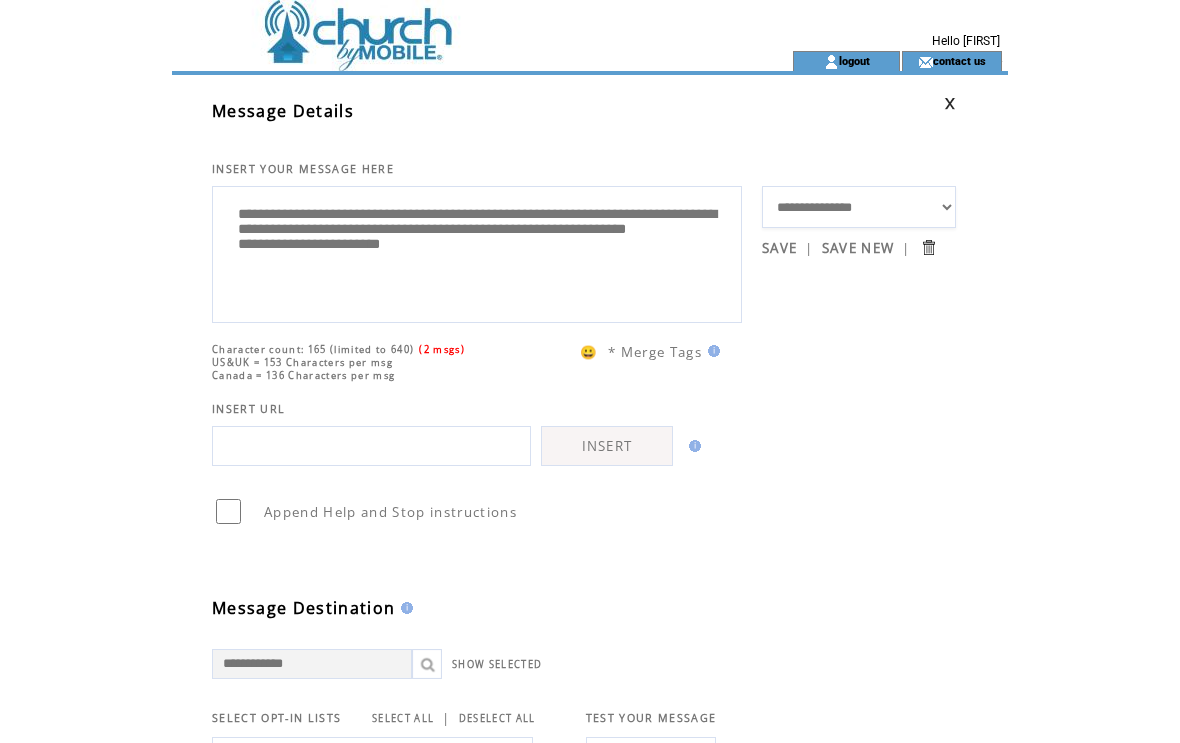 click on "**********" at bounding box center (477, 252) 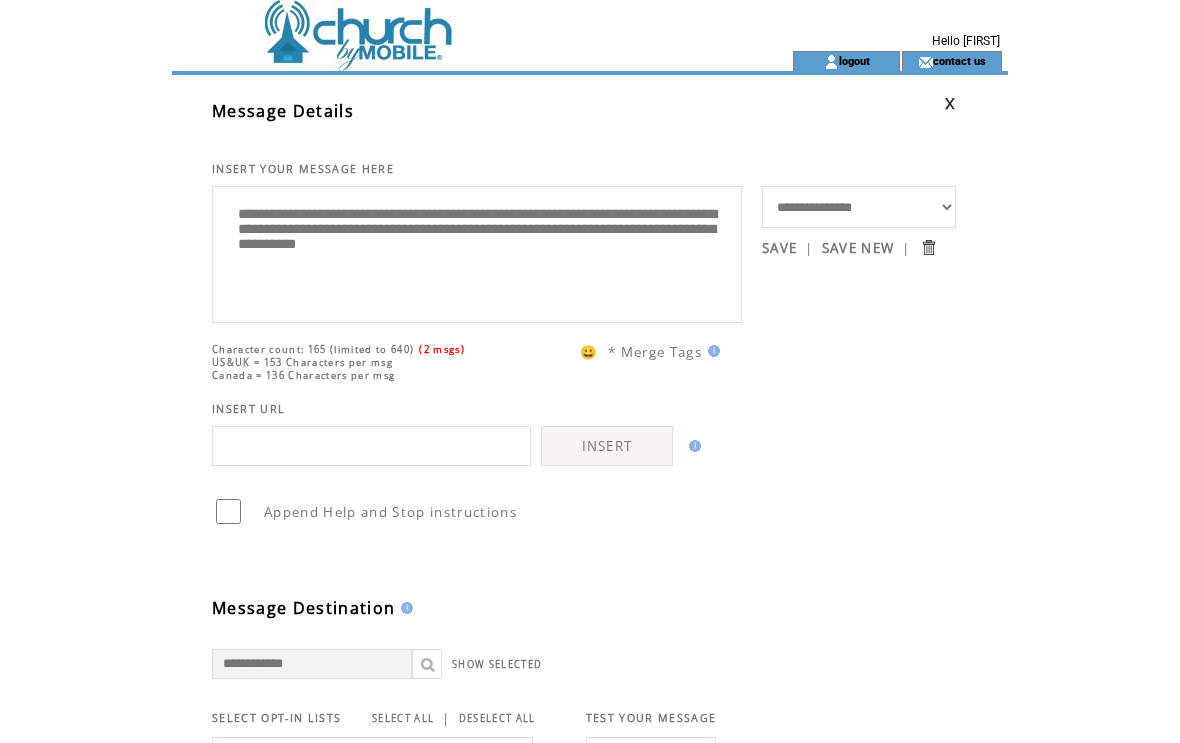 click on "**********" at bounding box center [477, 252] 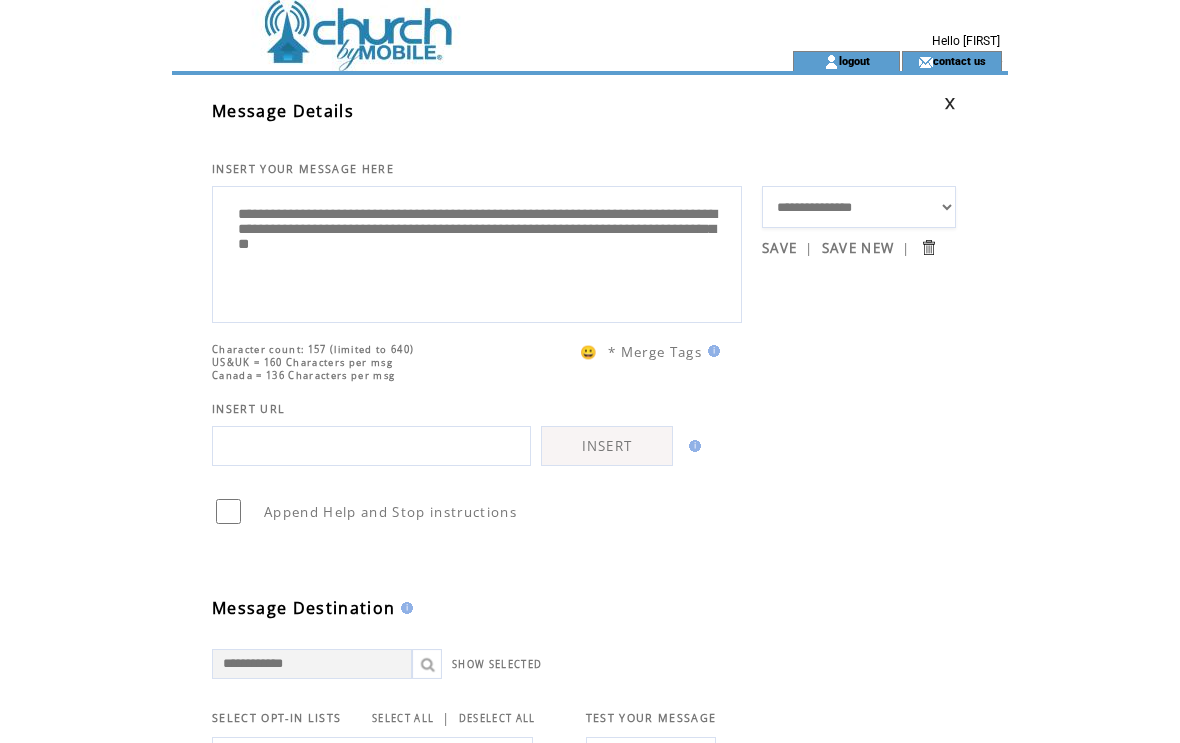 click on "**********" 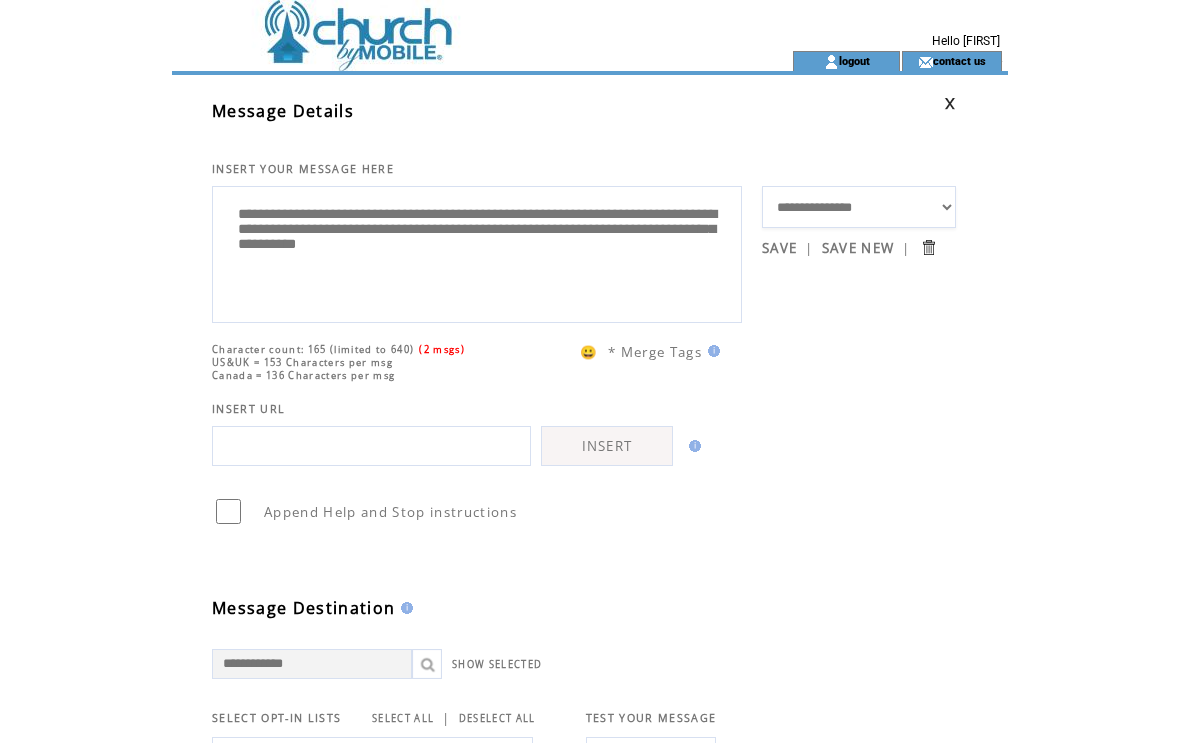 click on "**********" at bounding box center (477, 252) 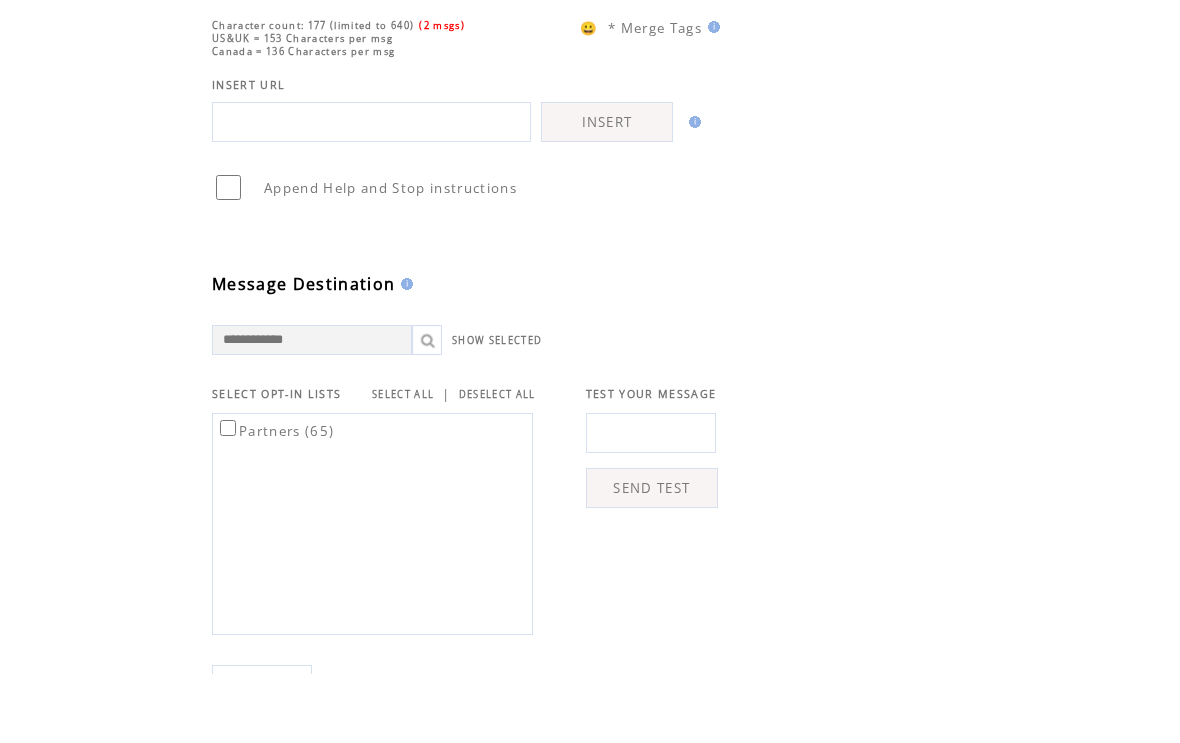 scroll, scrollTop: 257, scrollLeft: 0, axis: vertical 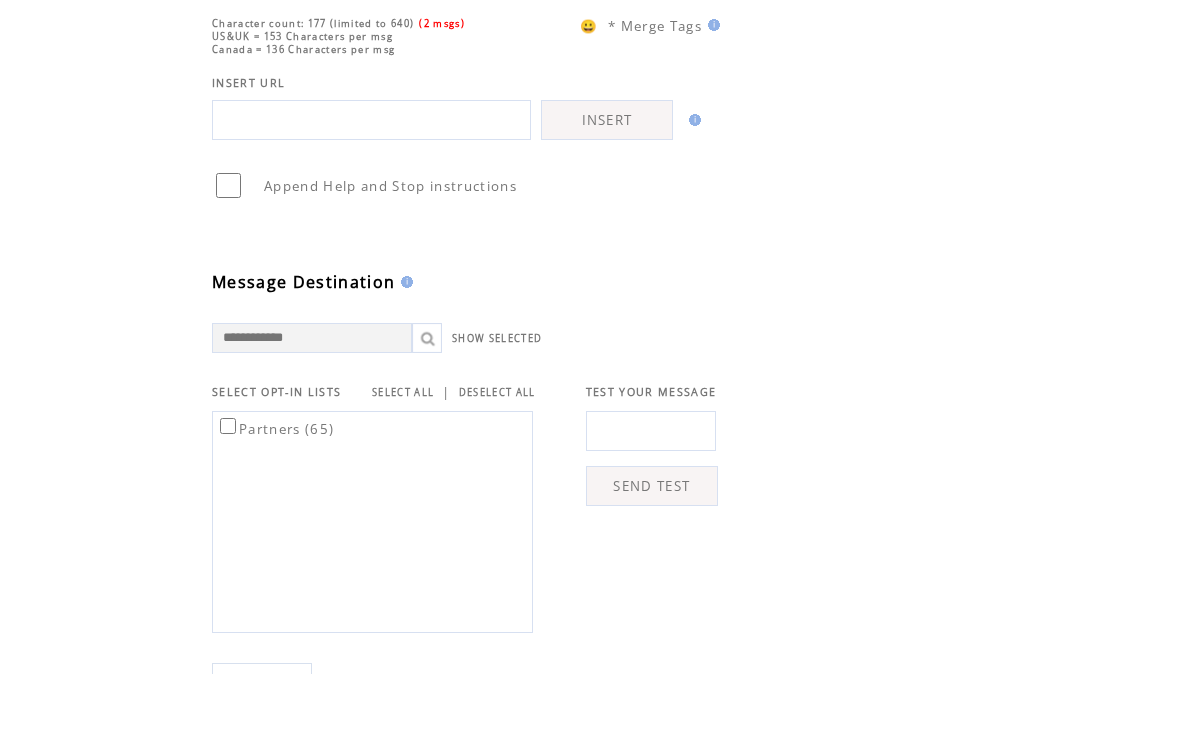 type on "**********" 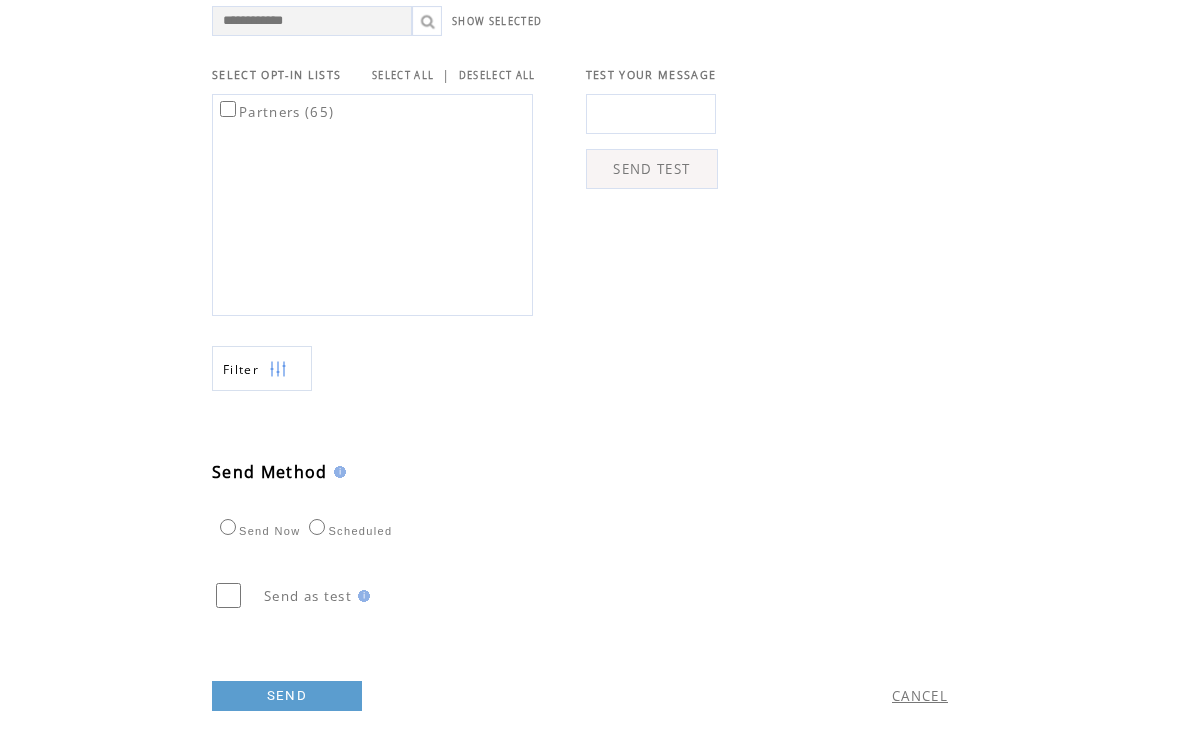 scroll, scrollTop: 698, scrollLeft: 0, axis: vertical 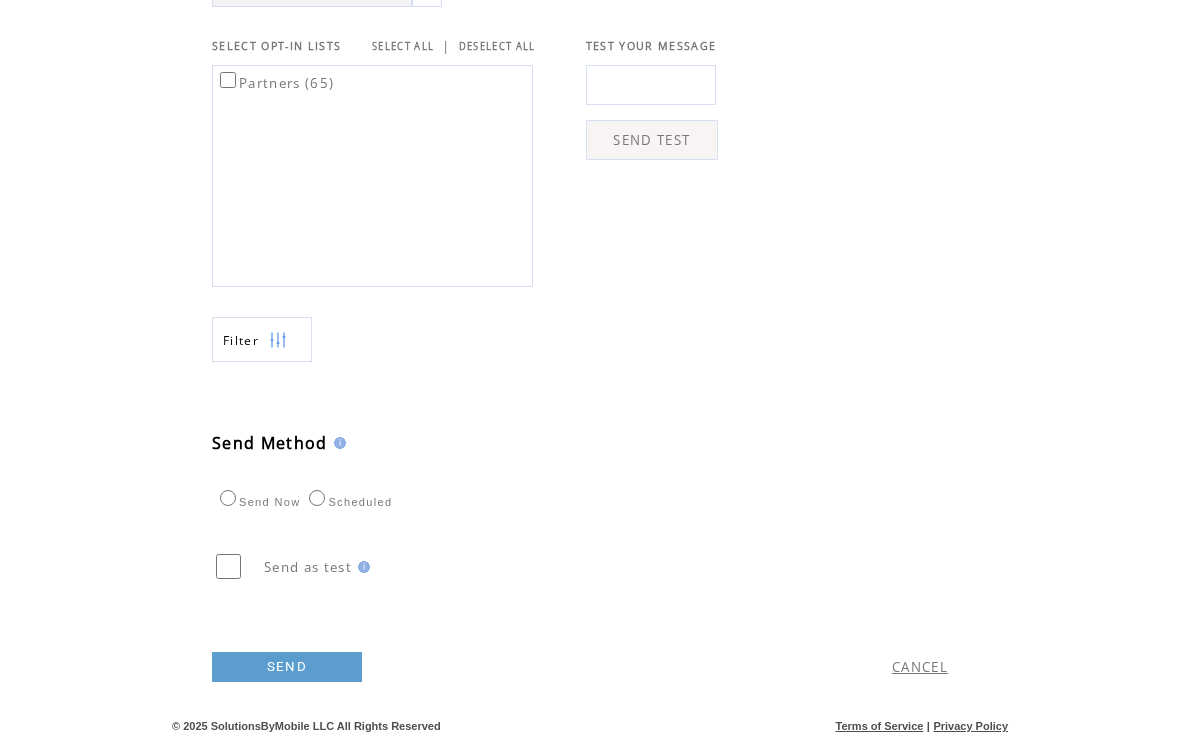 click on "SEND" at bounding box center [287, 668] 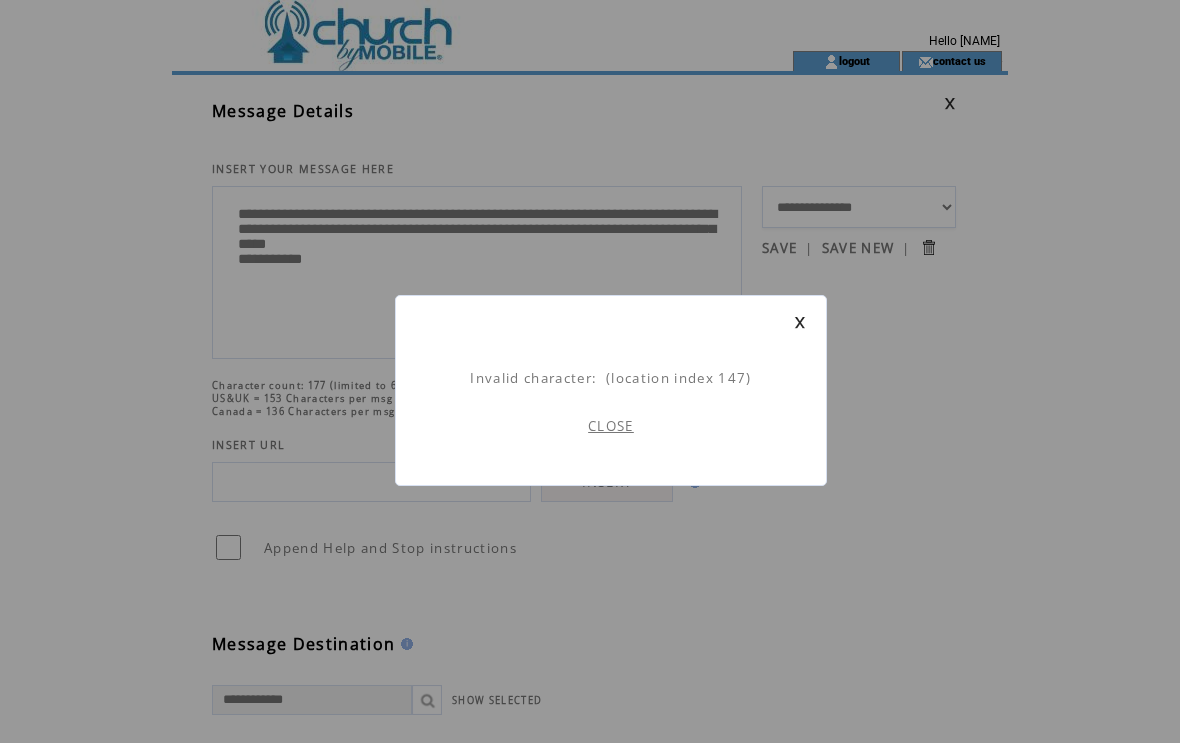 scroll, scrollTop: 1, scrollLeft: 0, axis: vertical 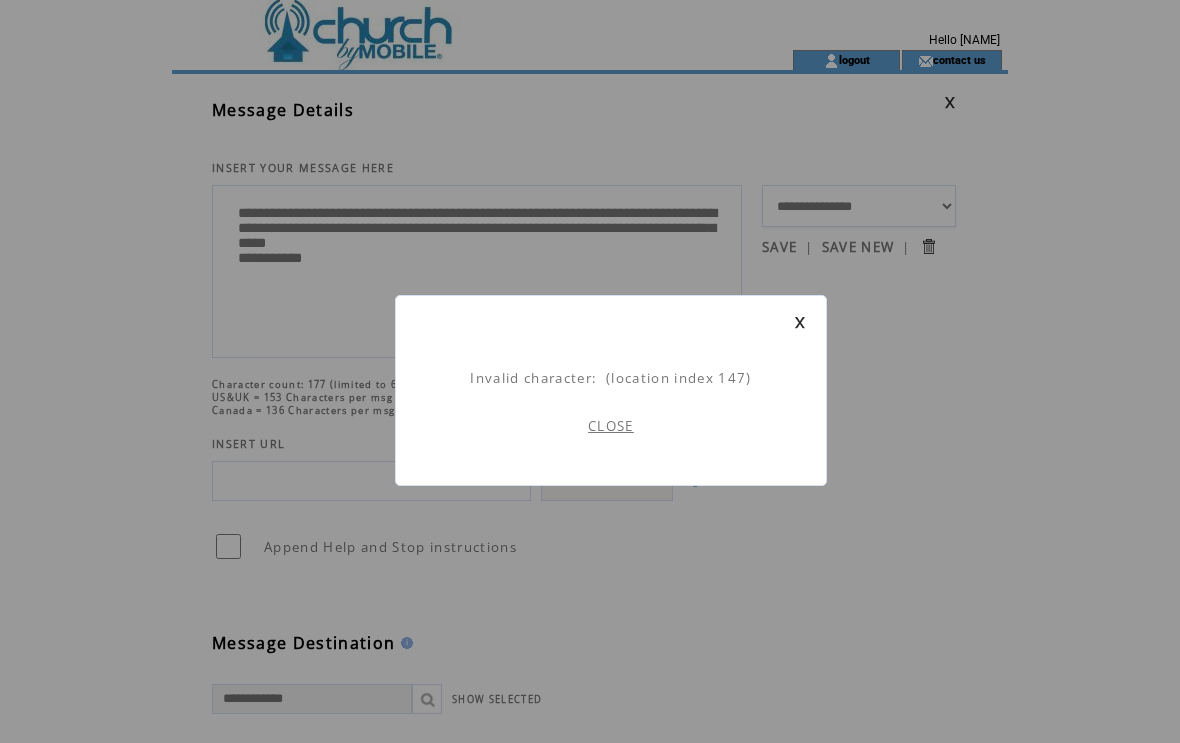 click on "CLOSE" at bounding box center [611, 426] 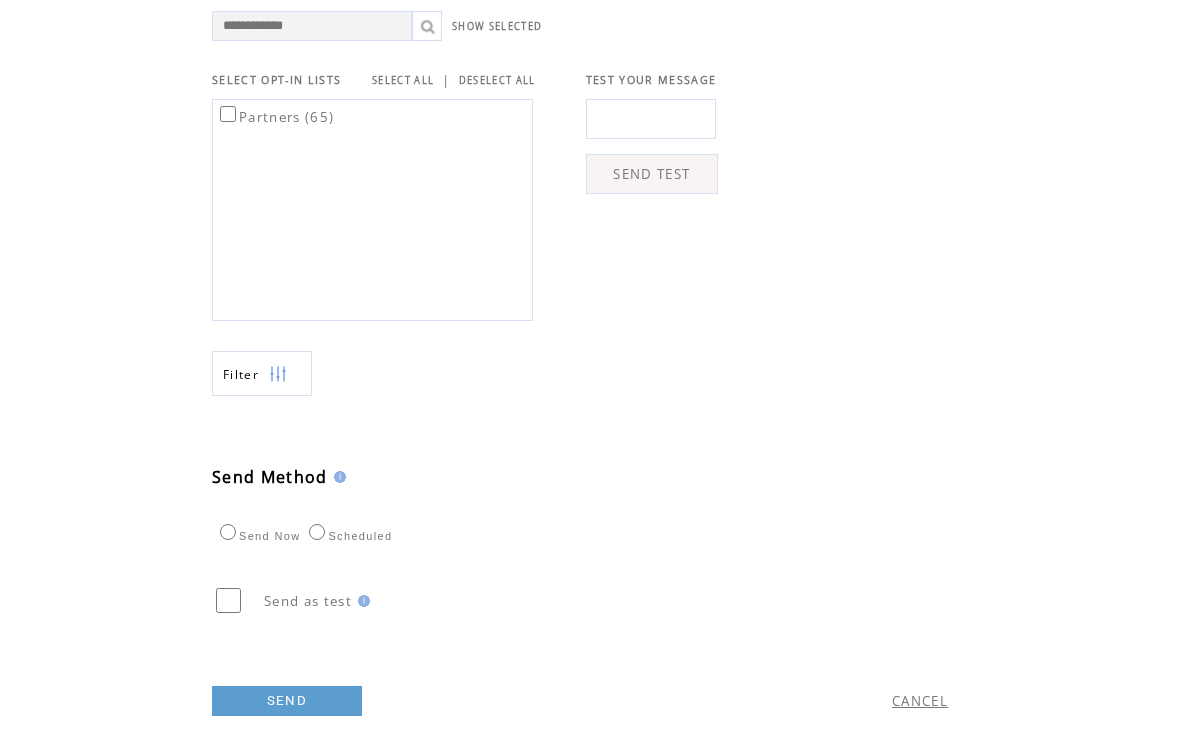 scroll, scrollTop: 698, scrollLeft: 0, axis: vertical 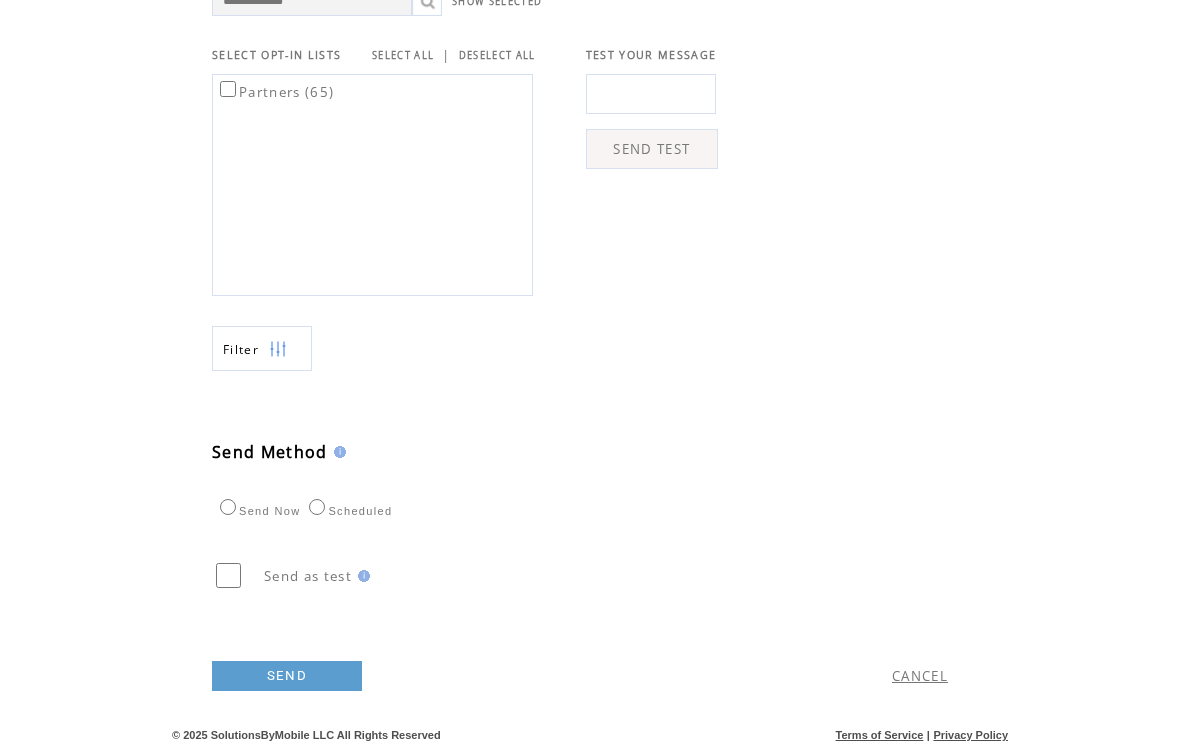 click on "SEND" at bounding box center (287, 677) 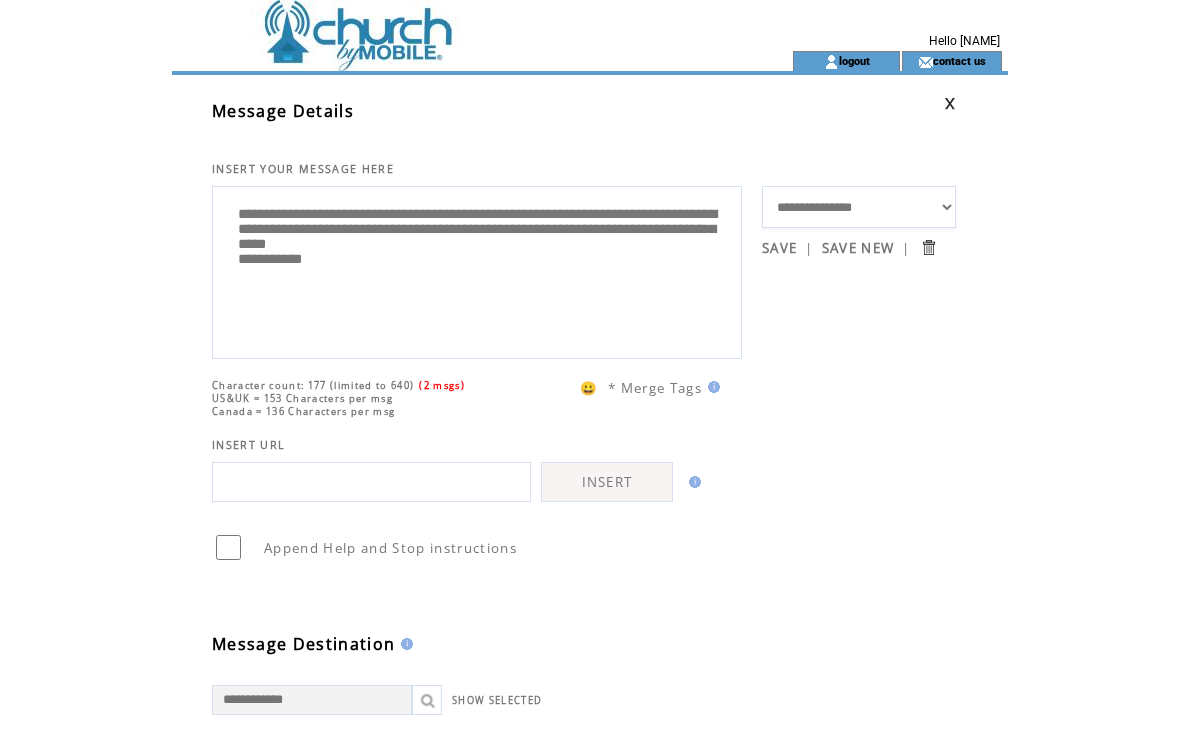 scroll, scrollTop: 1, scrollLeft: 0, axis: vertical 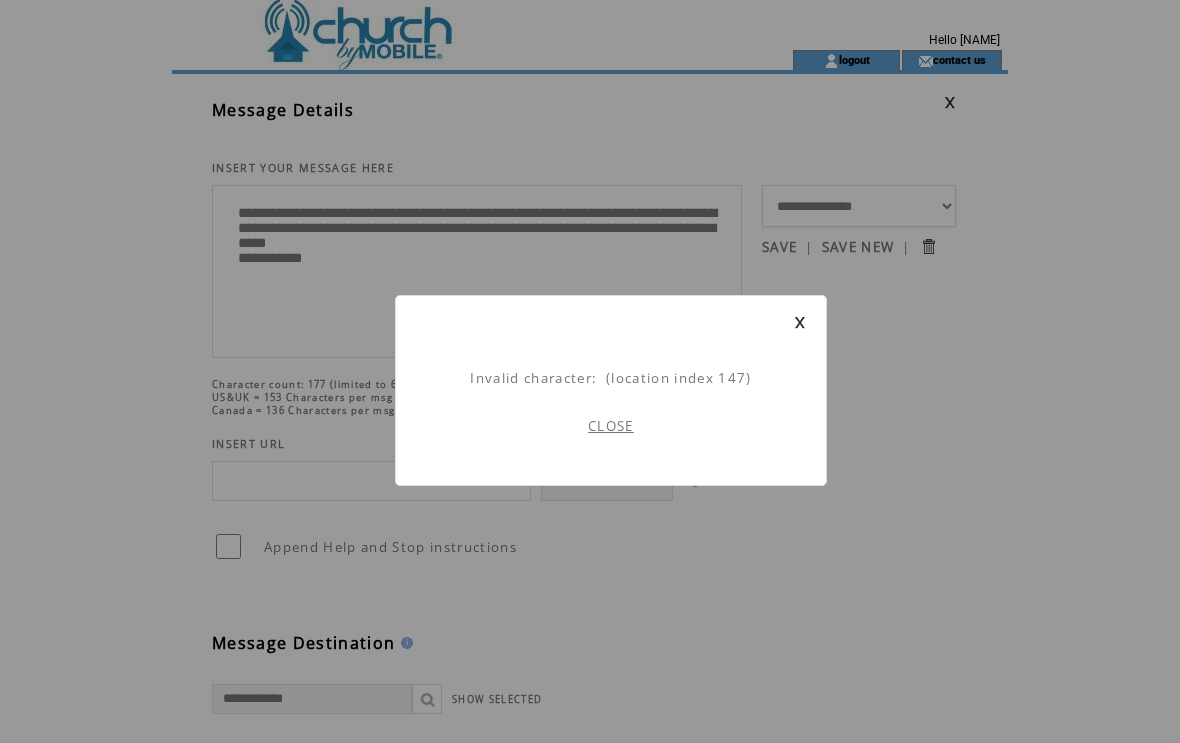 click on "CLOSE" at bounding box center [611, 426] 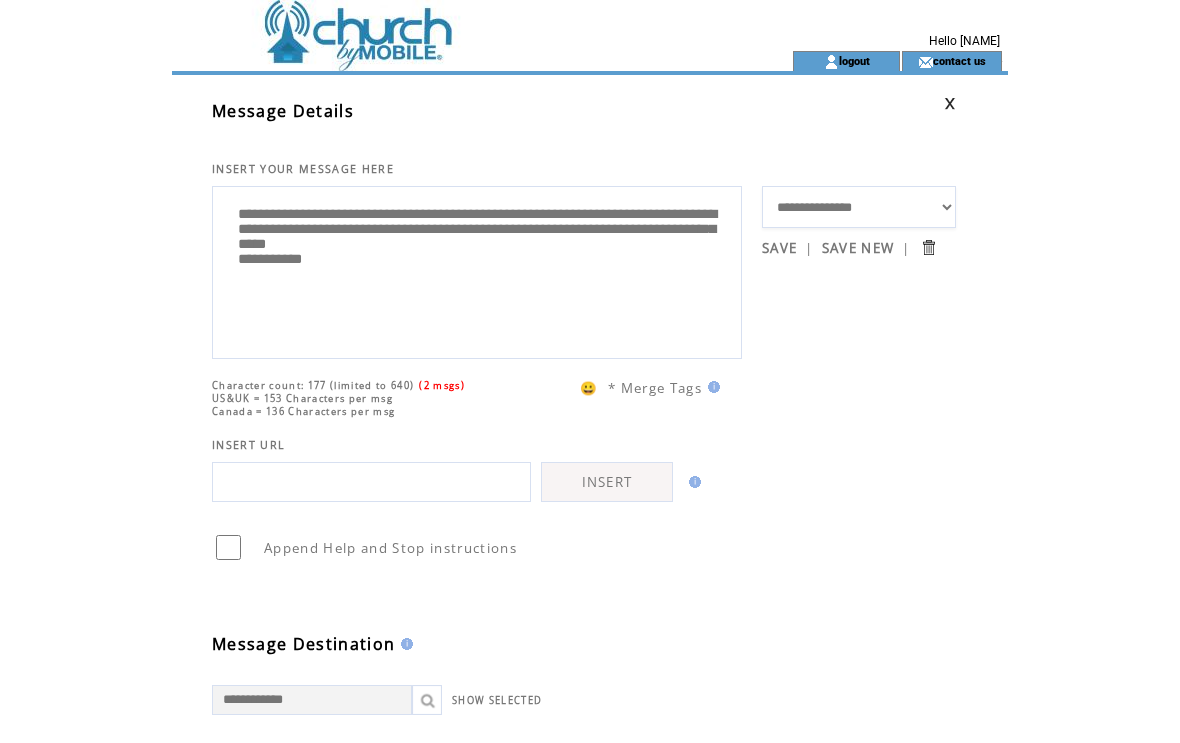 click on "**********" at bounding box center [477, 270] 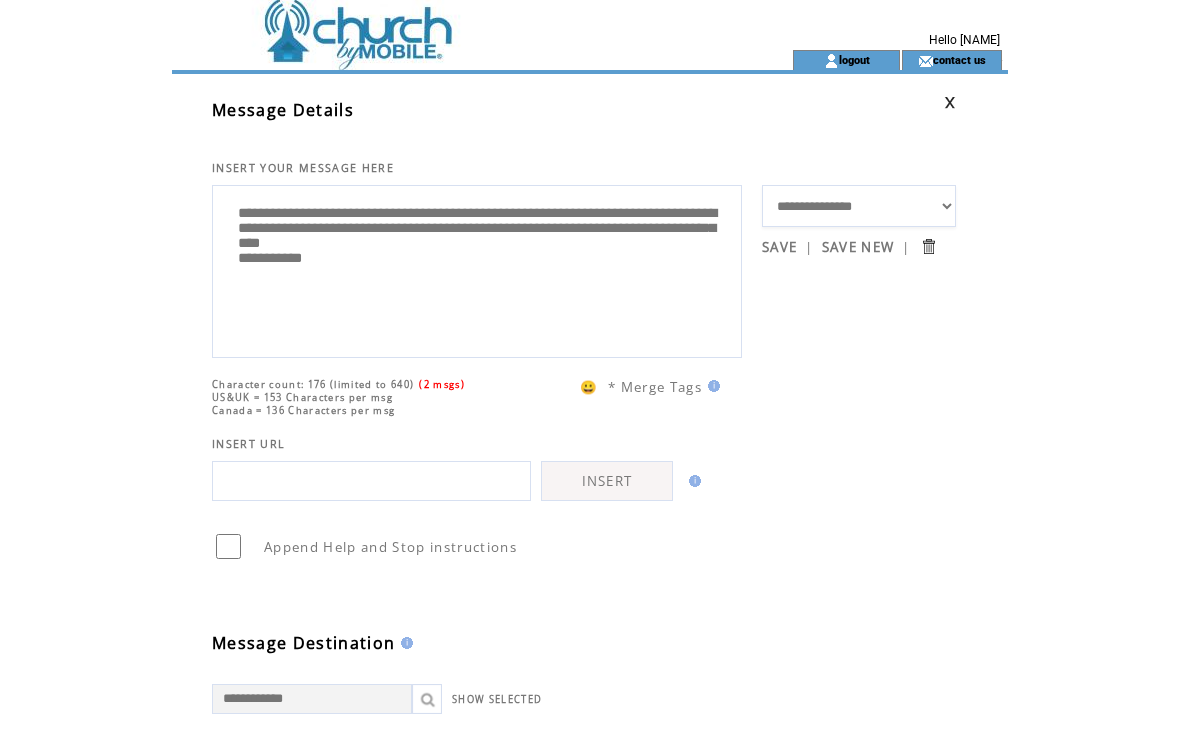 click on "**********" at bounding box center [477, 270] 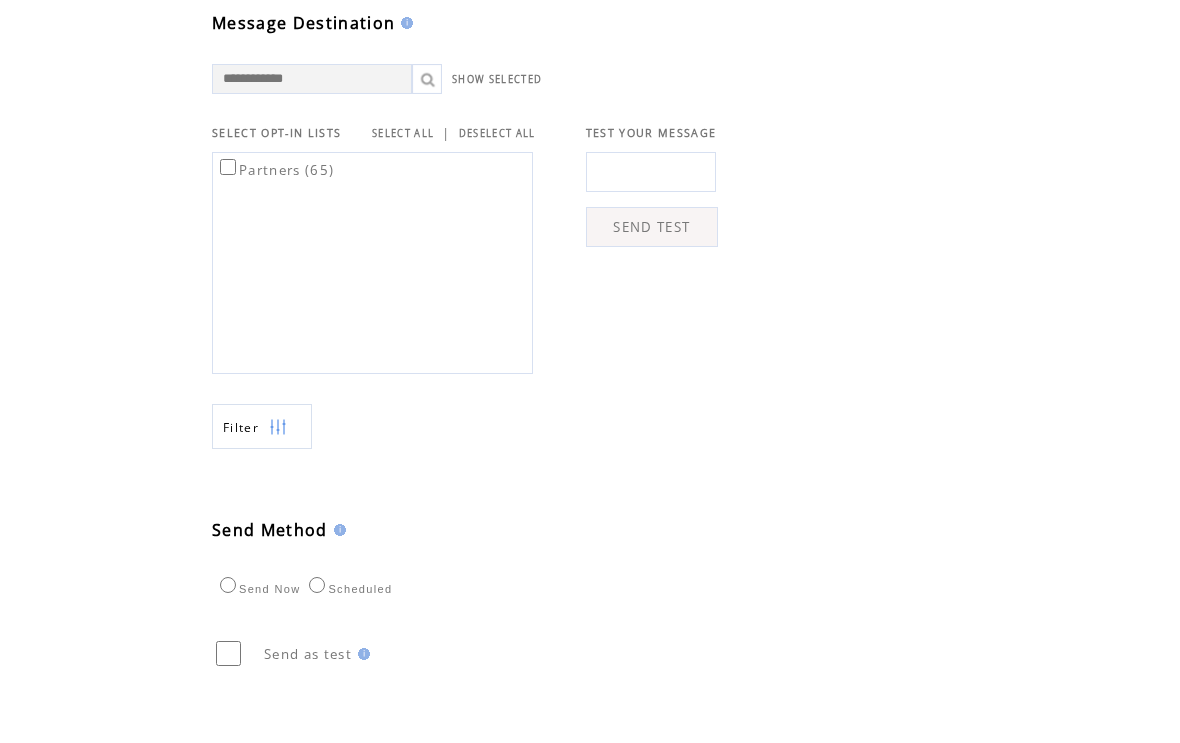scroll, scrollTop: 731, scrollLeft: 0, axis: vertical 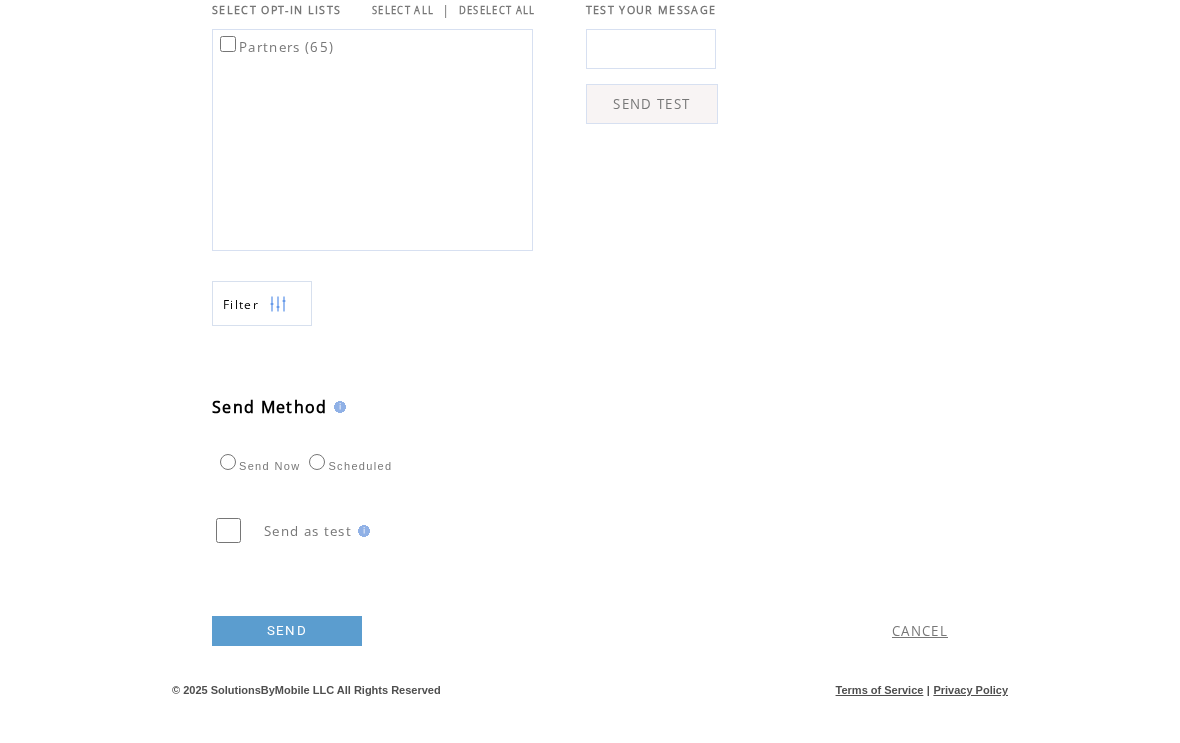 type on "**********" 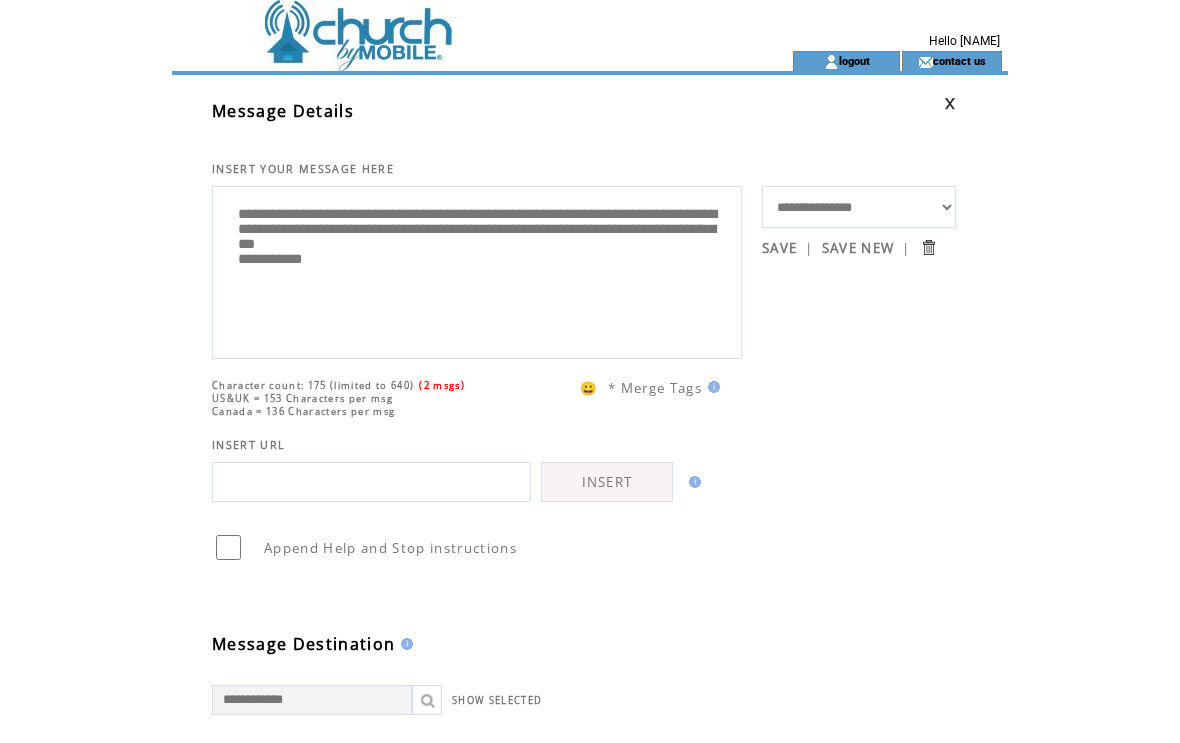 scroll, scrollTop: 1, scrollLeft: 0, axis: vertical 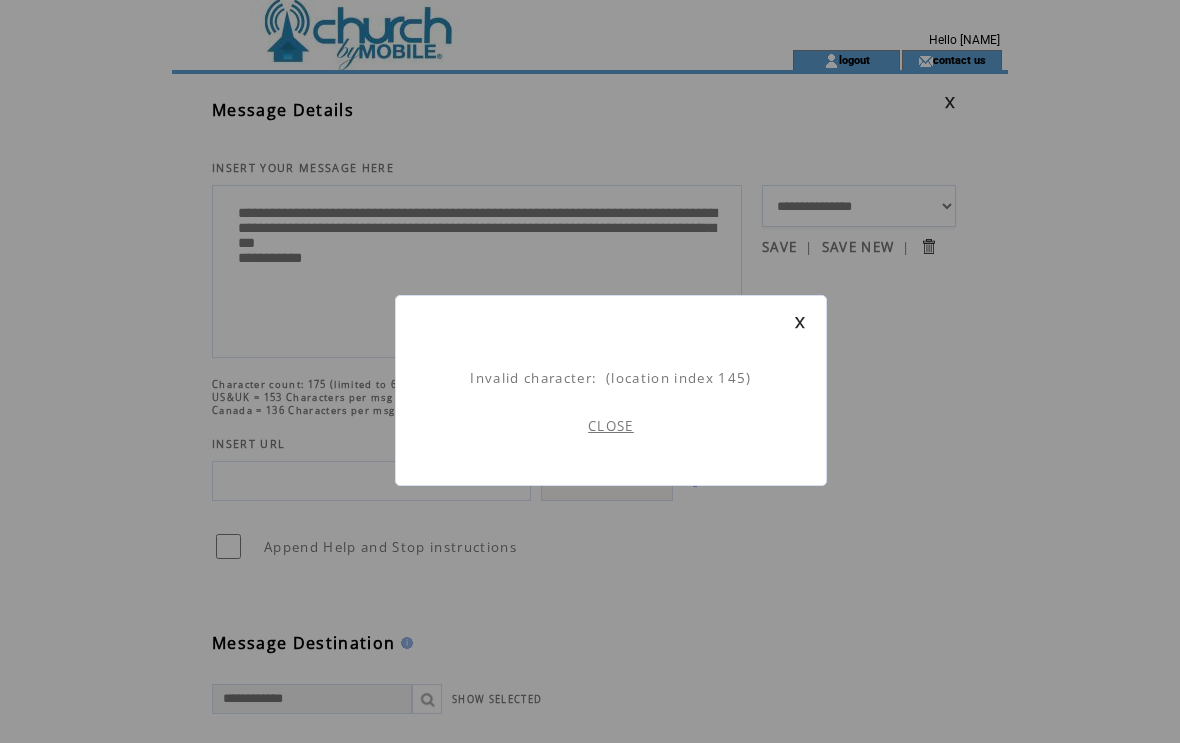click at bounding box center (800, 322) 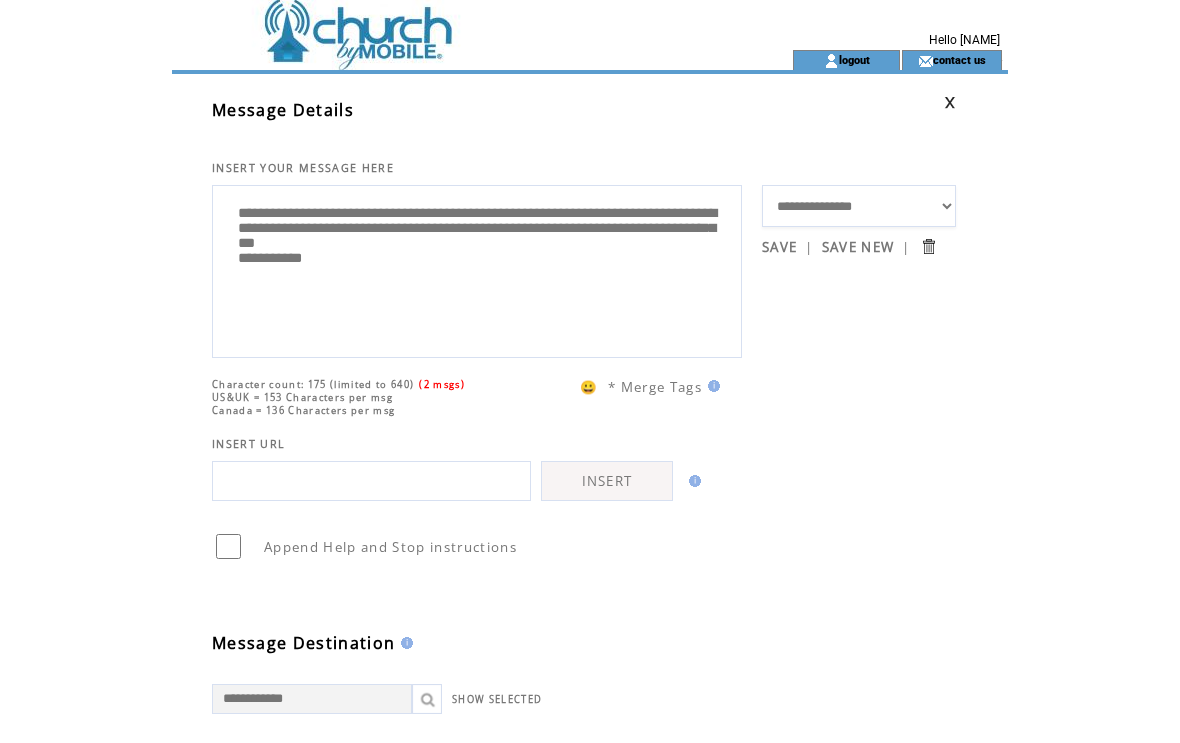 scroll, scrollTop: 0, scrollLeft: 0, axis: both 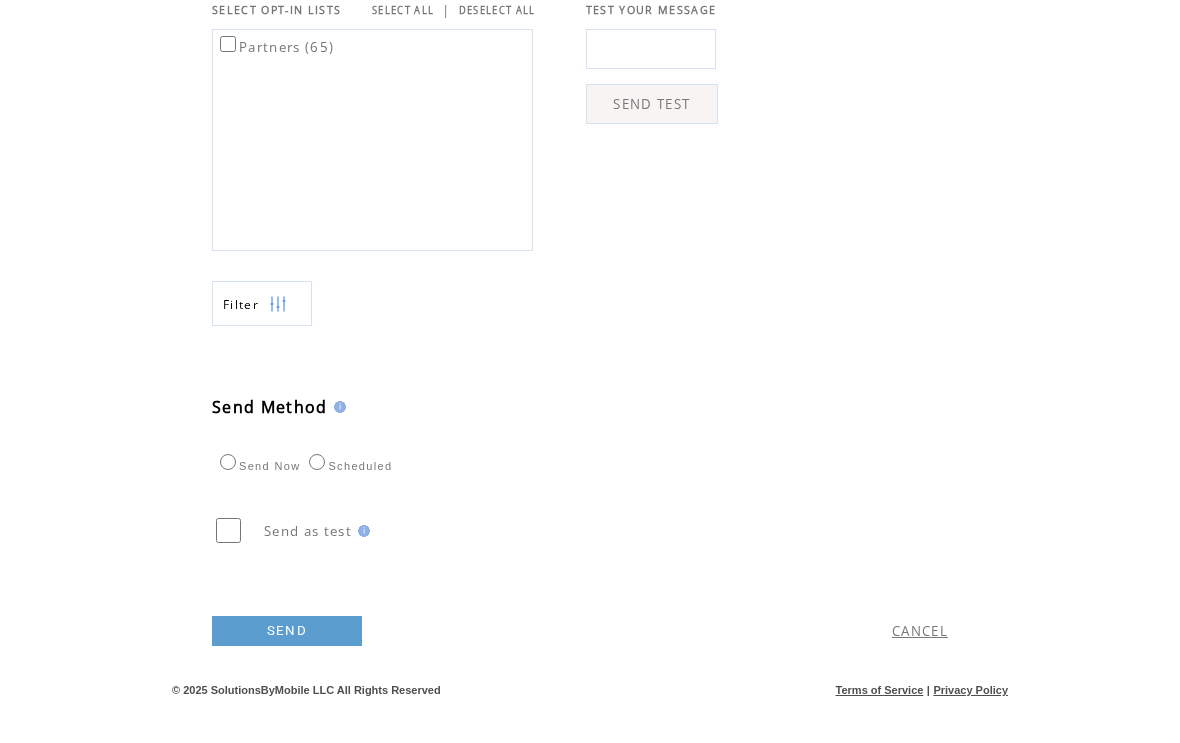 type on "**********" 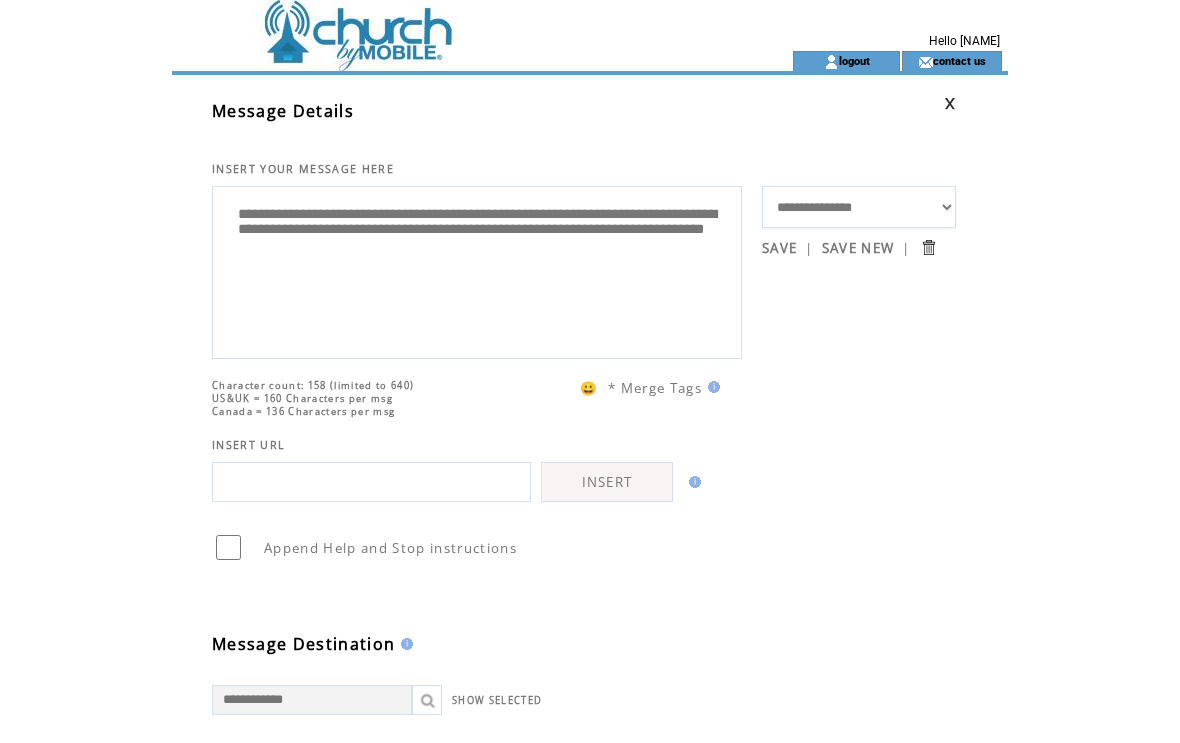 scroll, scrollTop: 1, scrollLeft: 0, axis: vertical 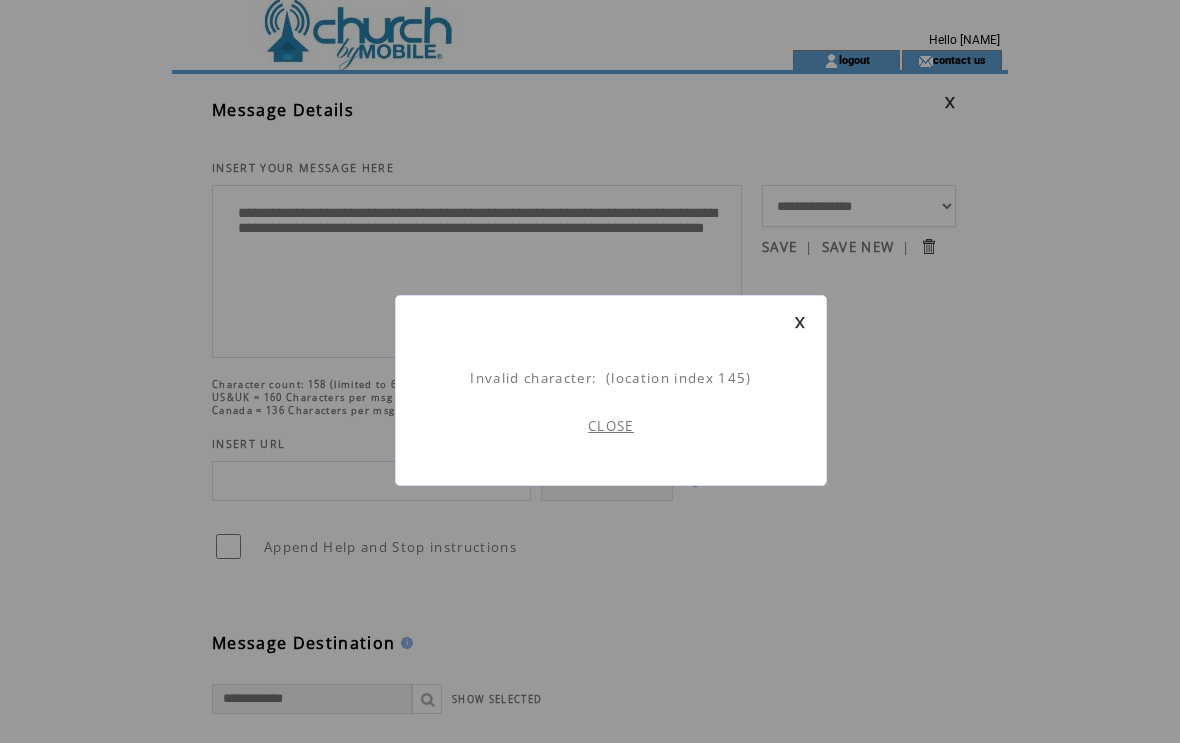 click on "CLOSE" at bounding box center [611, 426] 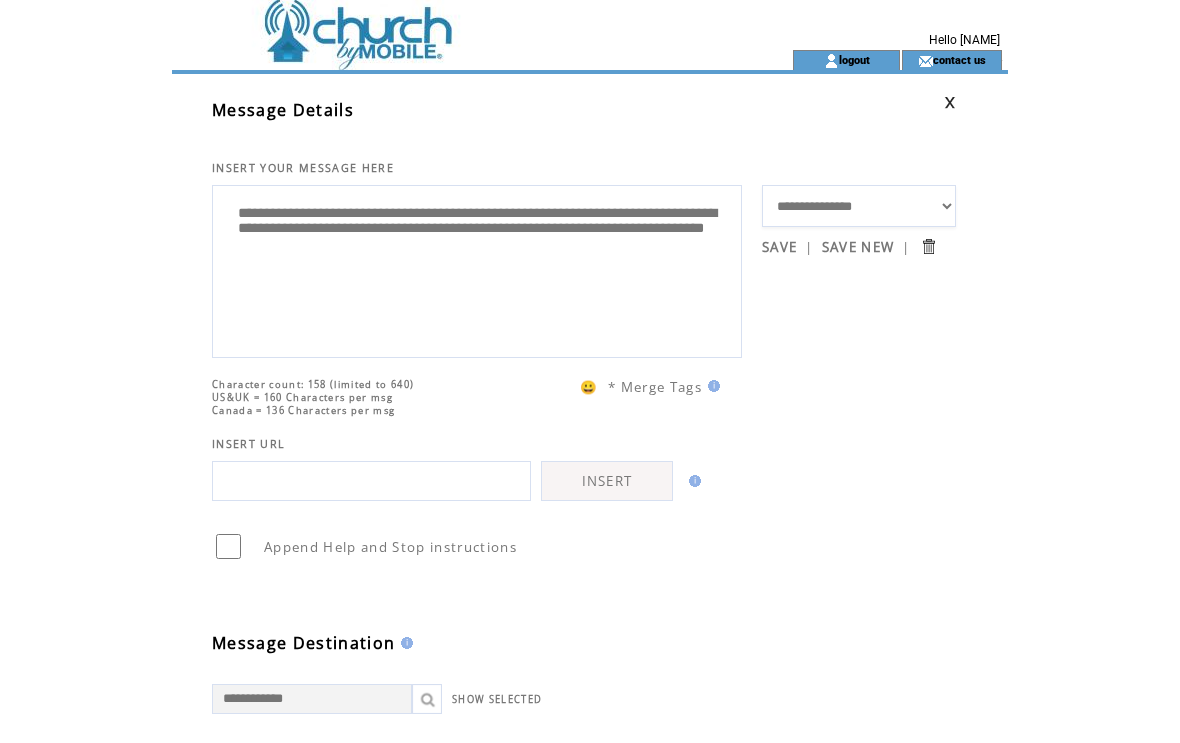 scroll, scrollTop: 0, scrollLeft: 0, axis: both 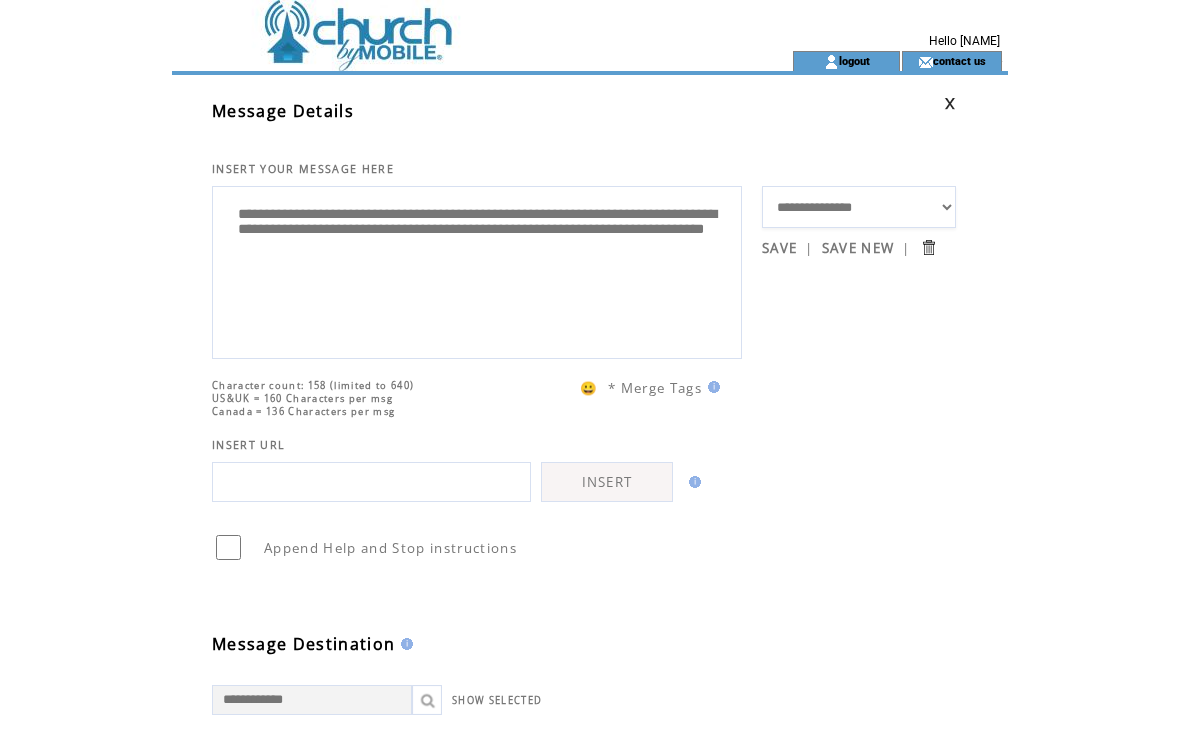 click on "**********" at bounding box center (477, 270) 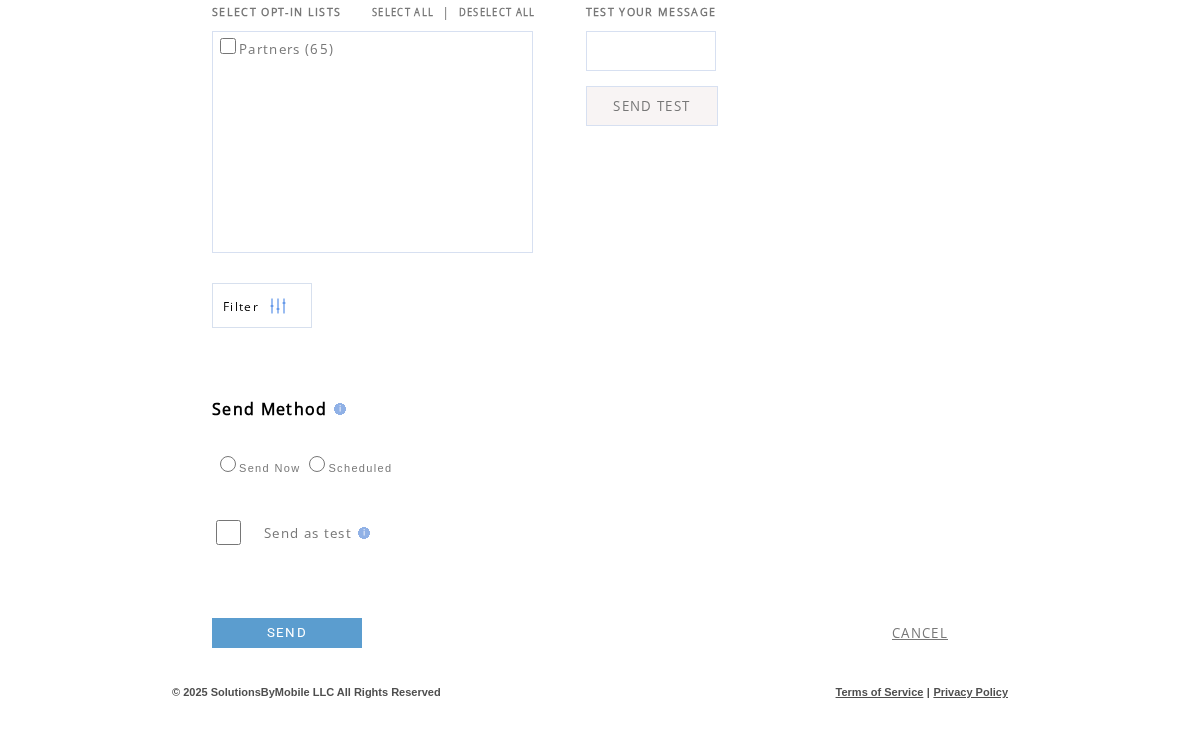 scroll, scrollTop: 731, scrollLeft: 0, axis: vertical 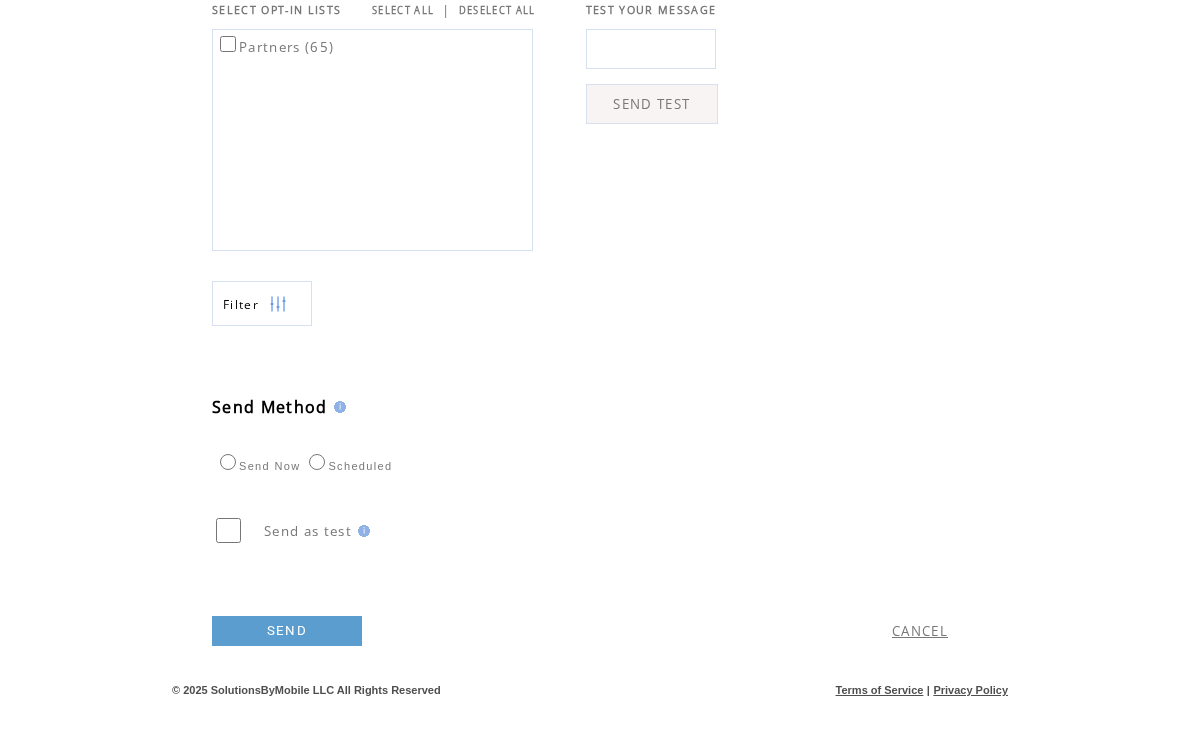 type on "**********" 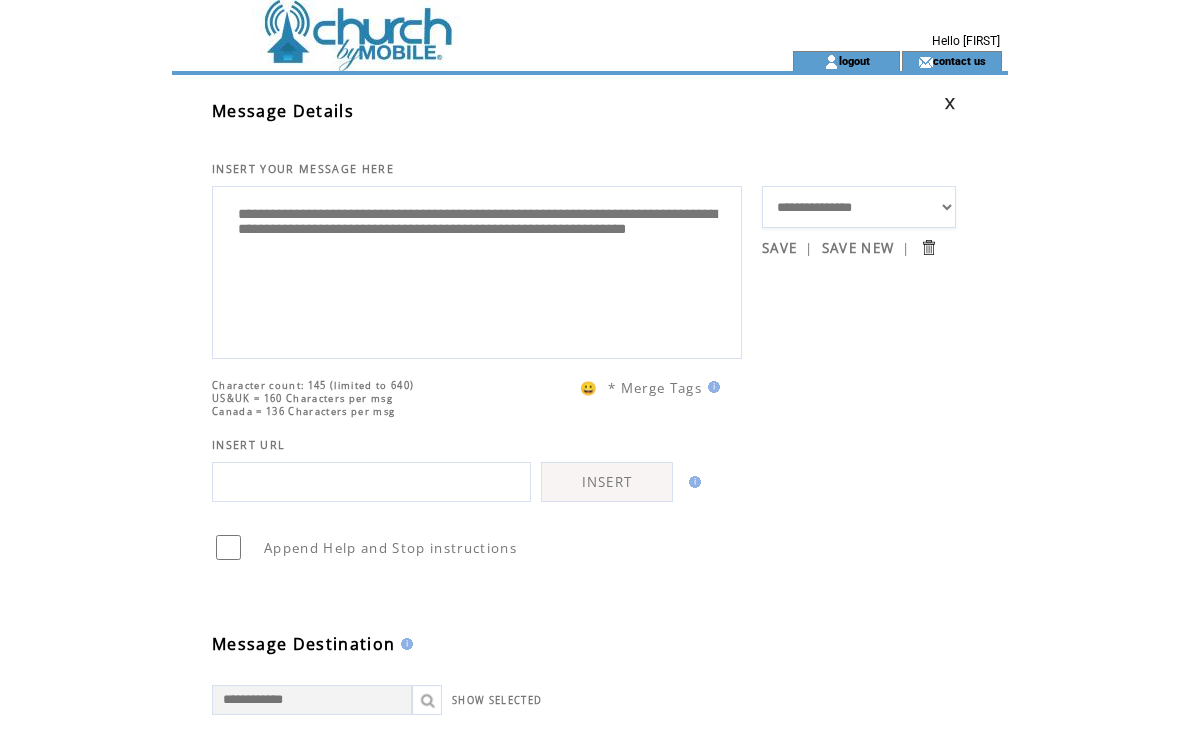 scroll, scrollTop: 1, scrollLeft: 0, axis: vertical 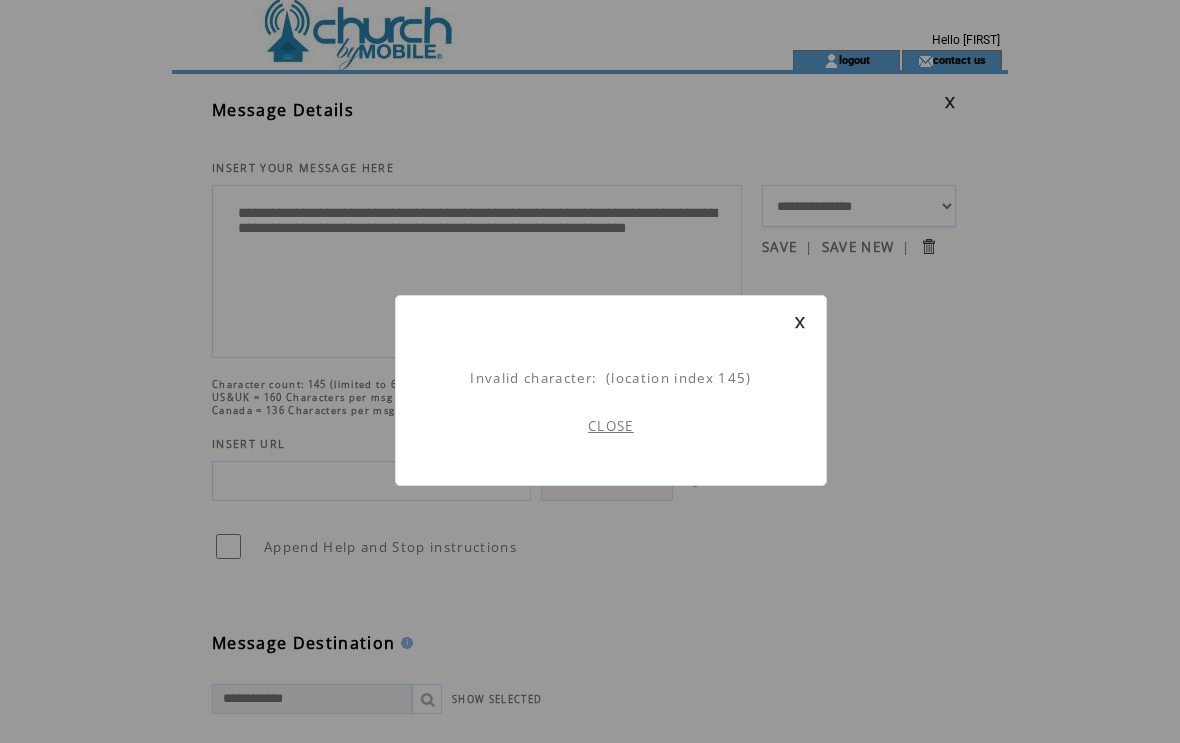 click on "CLOSE" at bounding box center (611, 426) 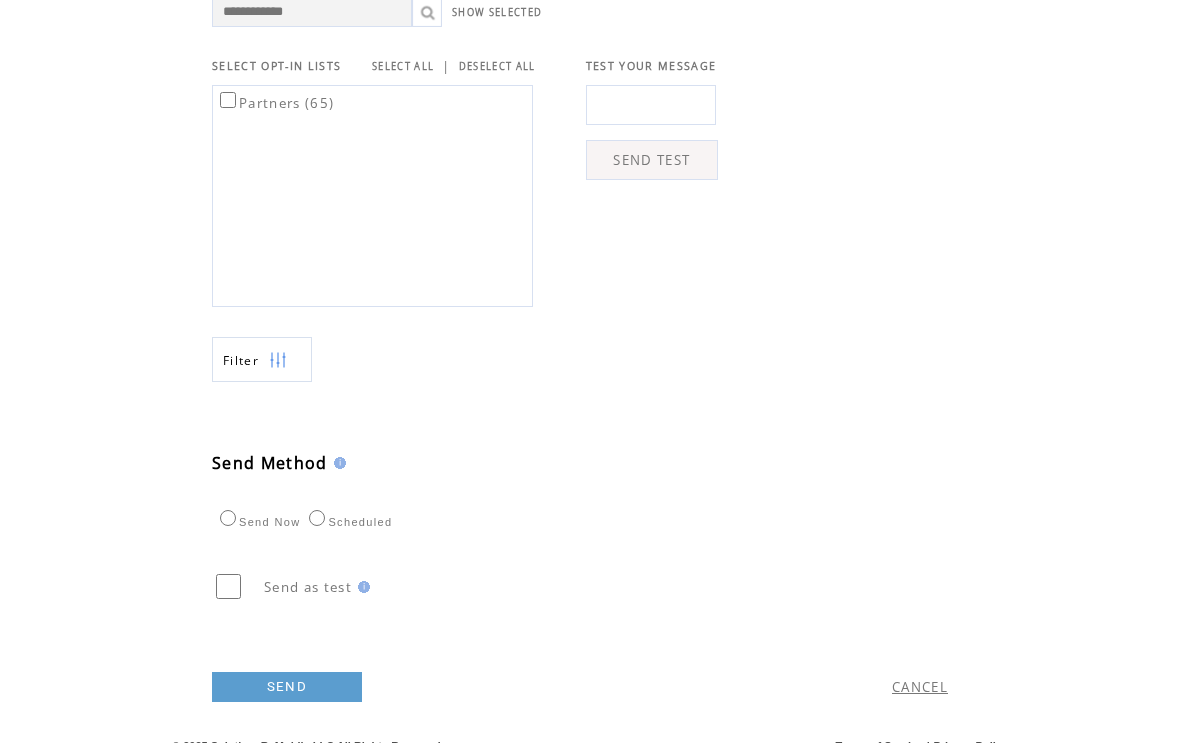 scroll, scrollTop: 698, scrollLeft: 0, axis: vertical 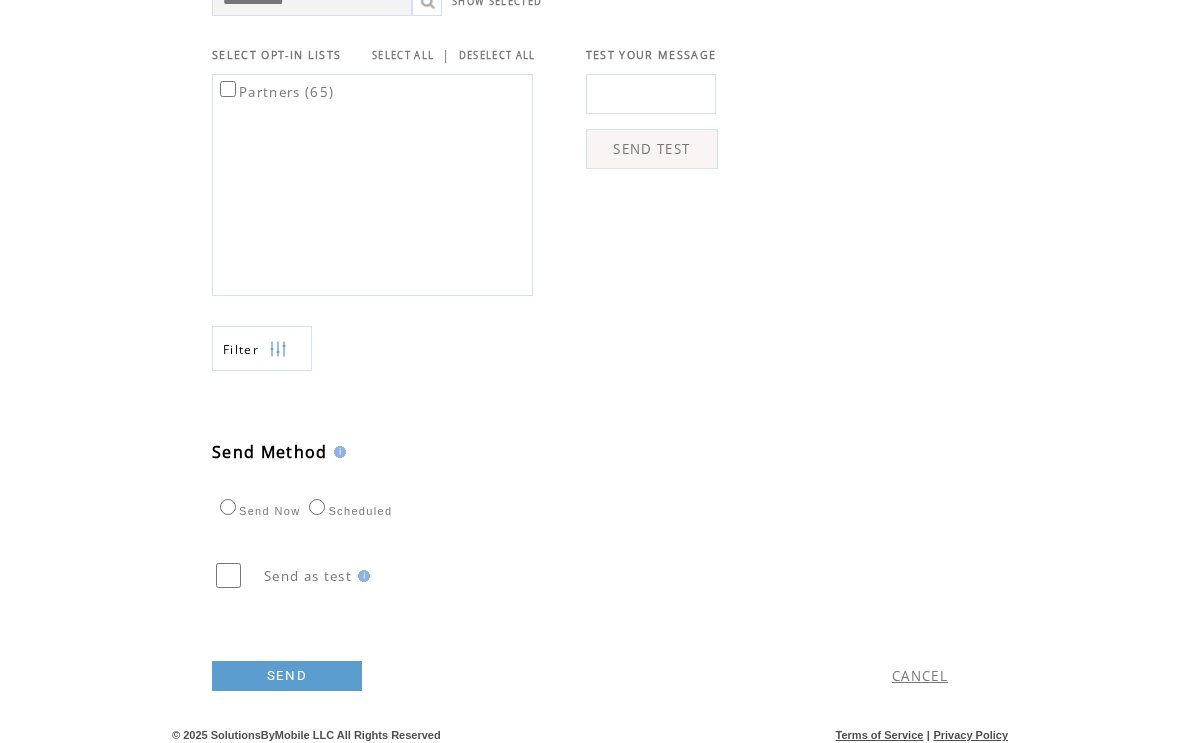 click on "SEND" at bounding box center (287, 677) 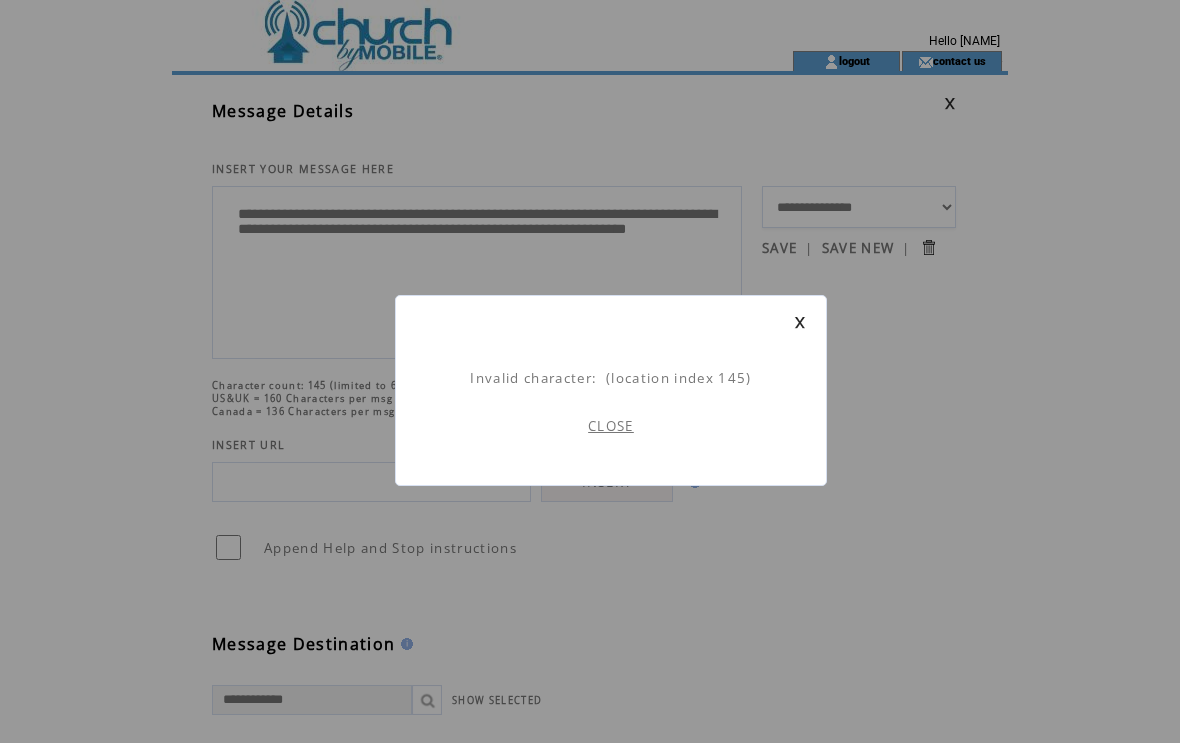 scroll, scrollTop: 1, scrollLeft: 0, axis: vertical 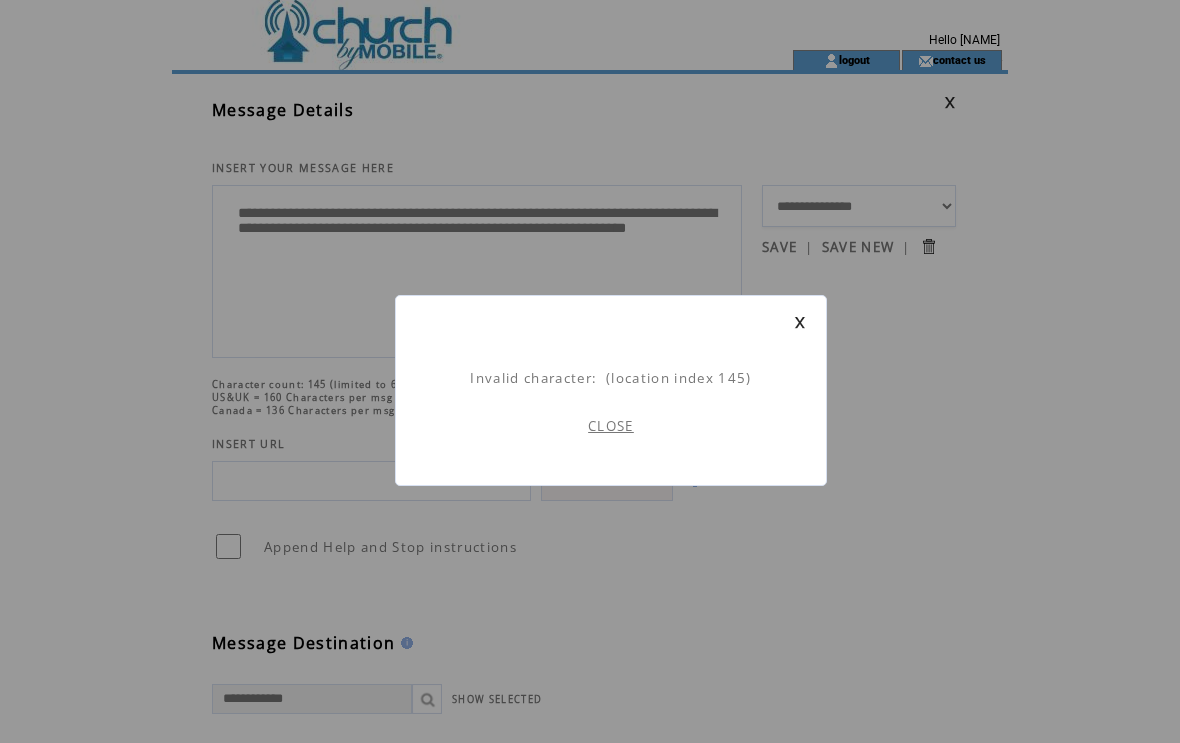 click on "CLOSE" at bounding box center [611, 426] 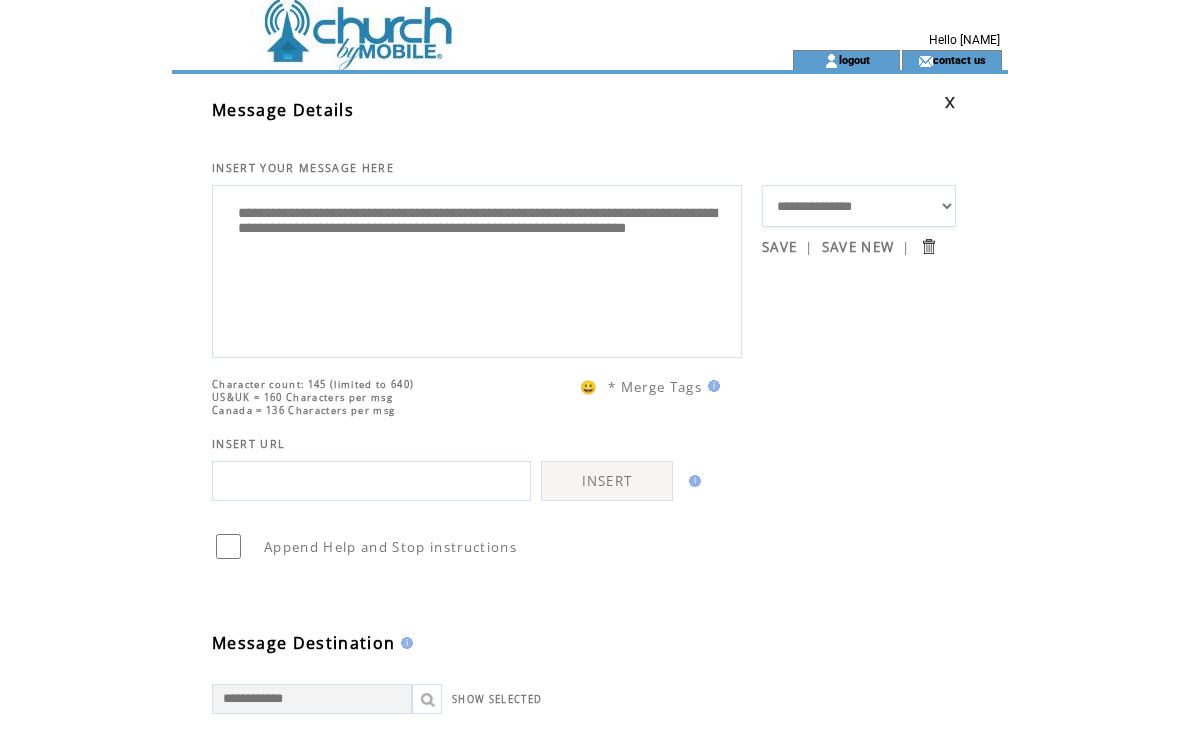 scroll, scrollTop: 0, scrollLeft: 0, axis: both 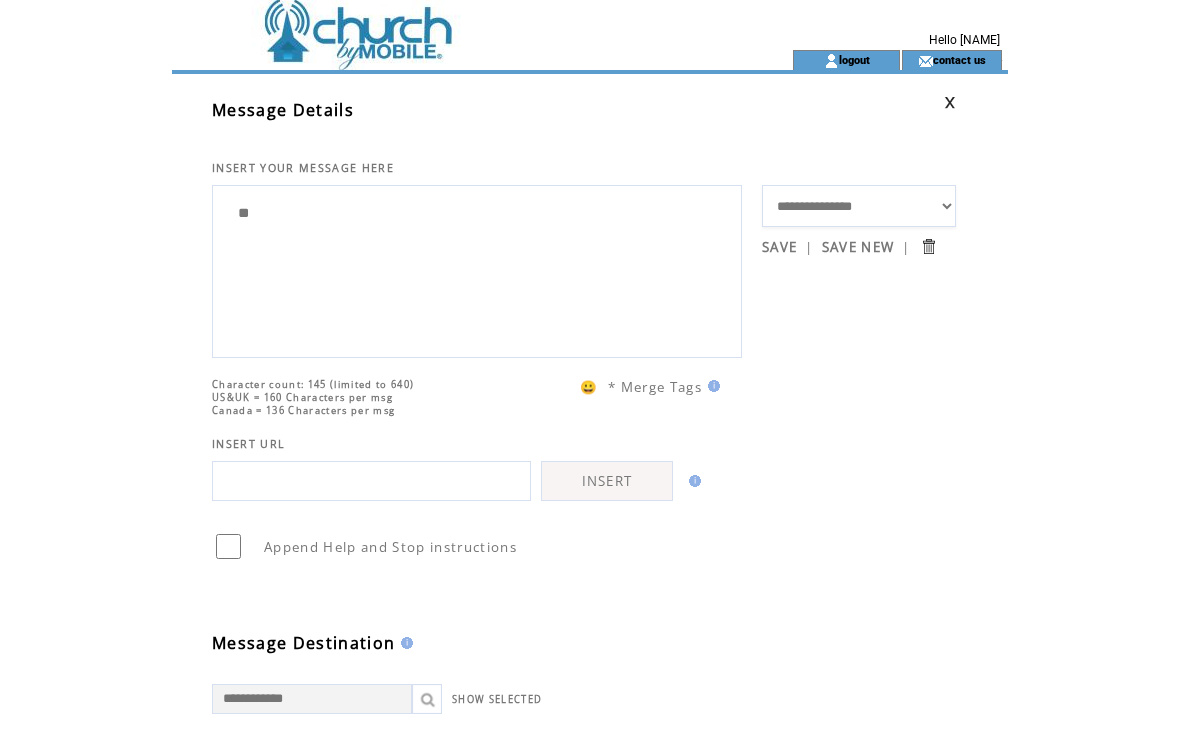 type on "*" 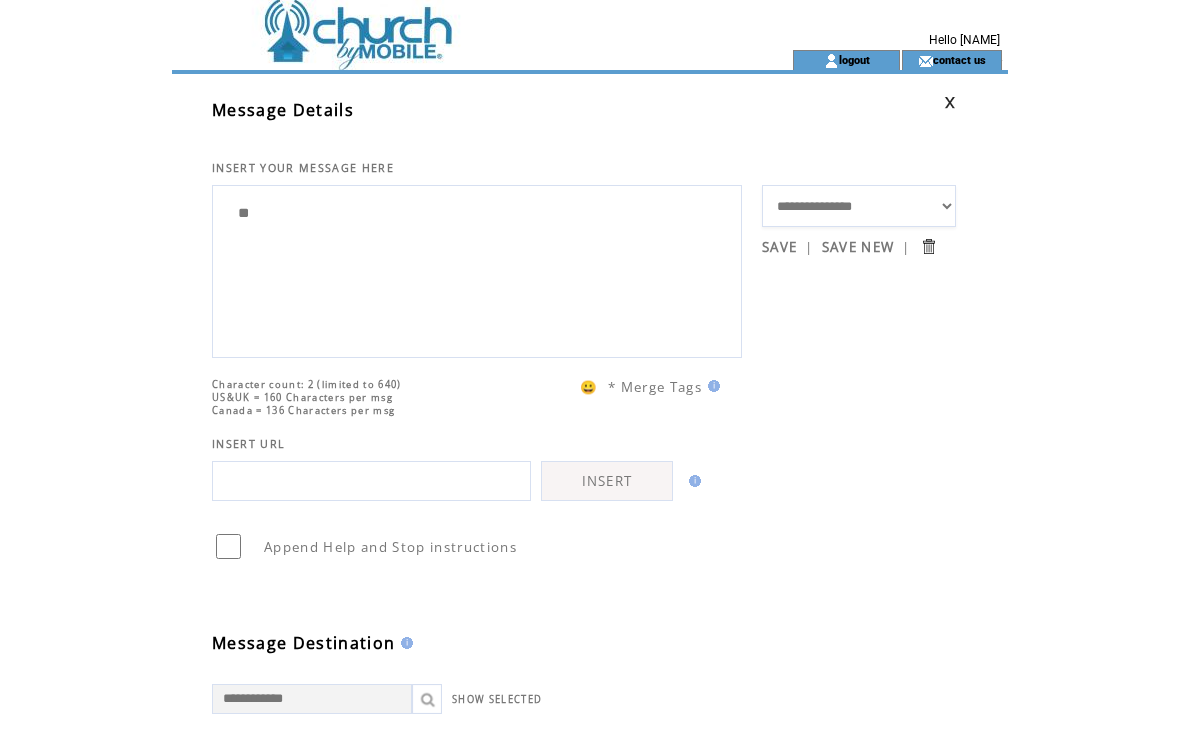 type on "*" 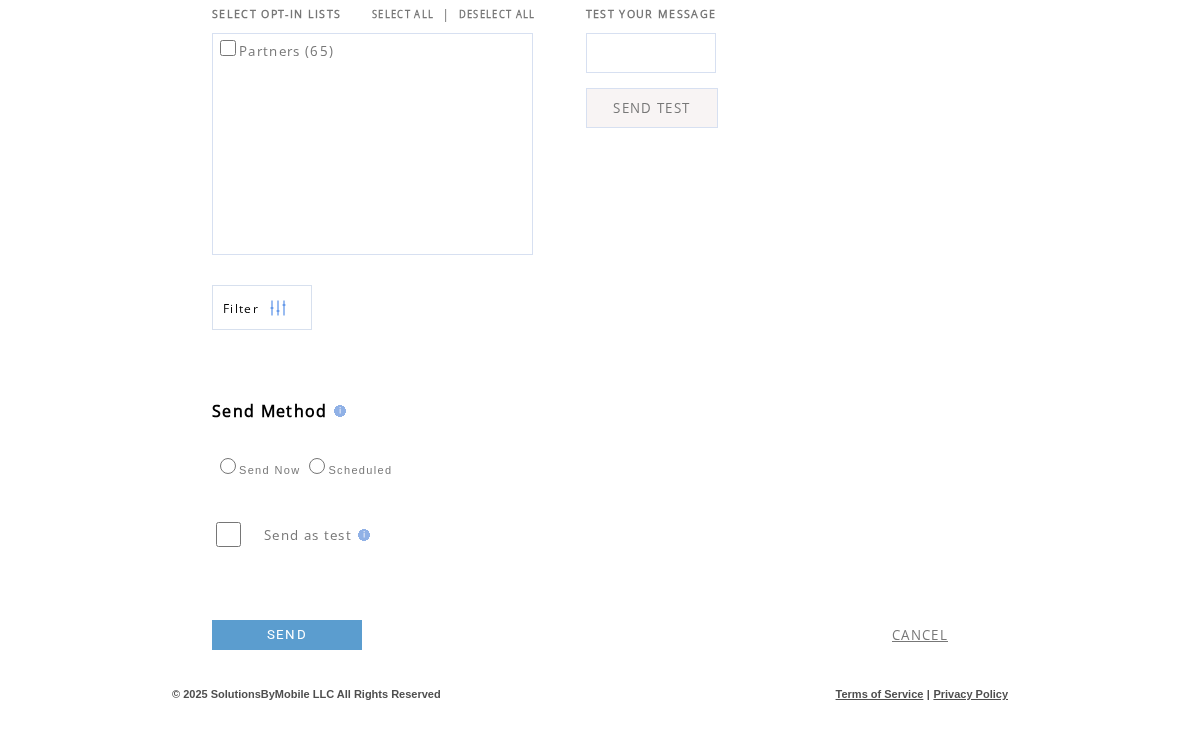 scroll, scrollTop: 731, scrollLeft: 0, axis: vertical 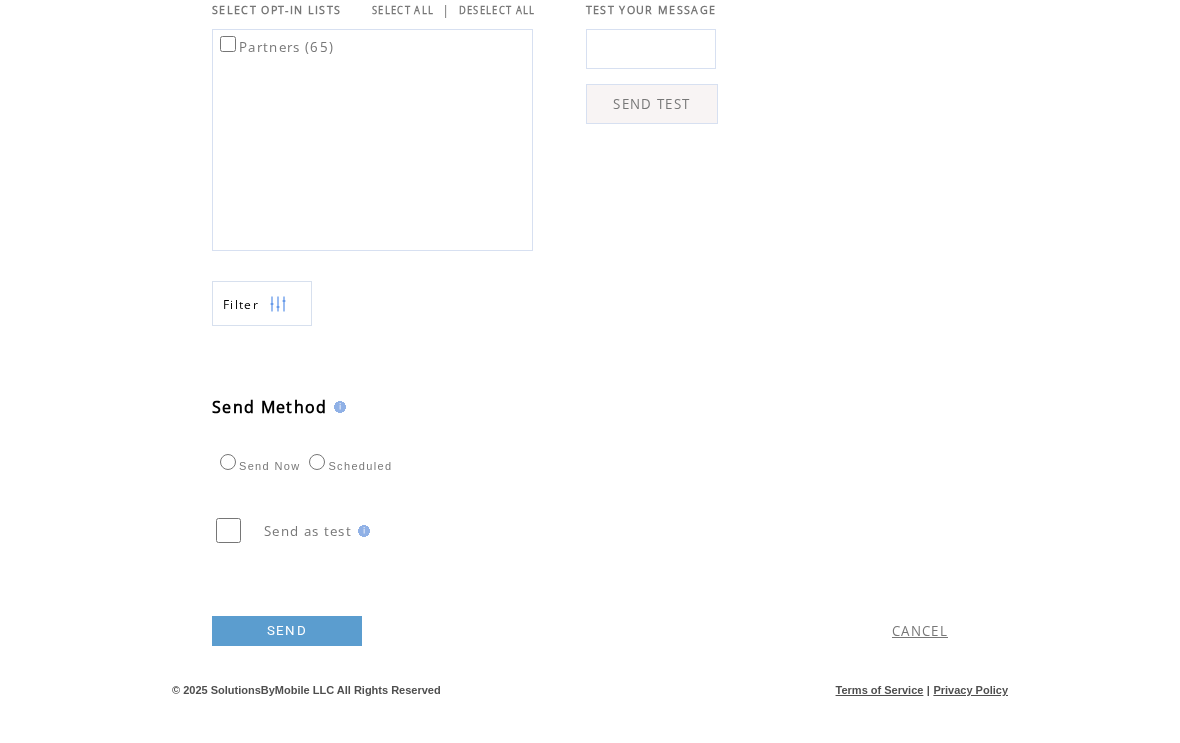 type on "**********" 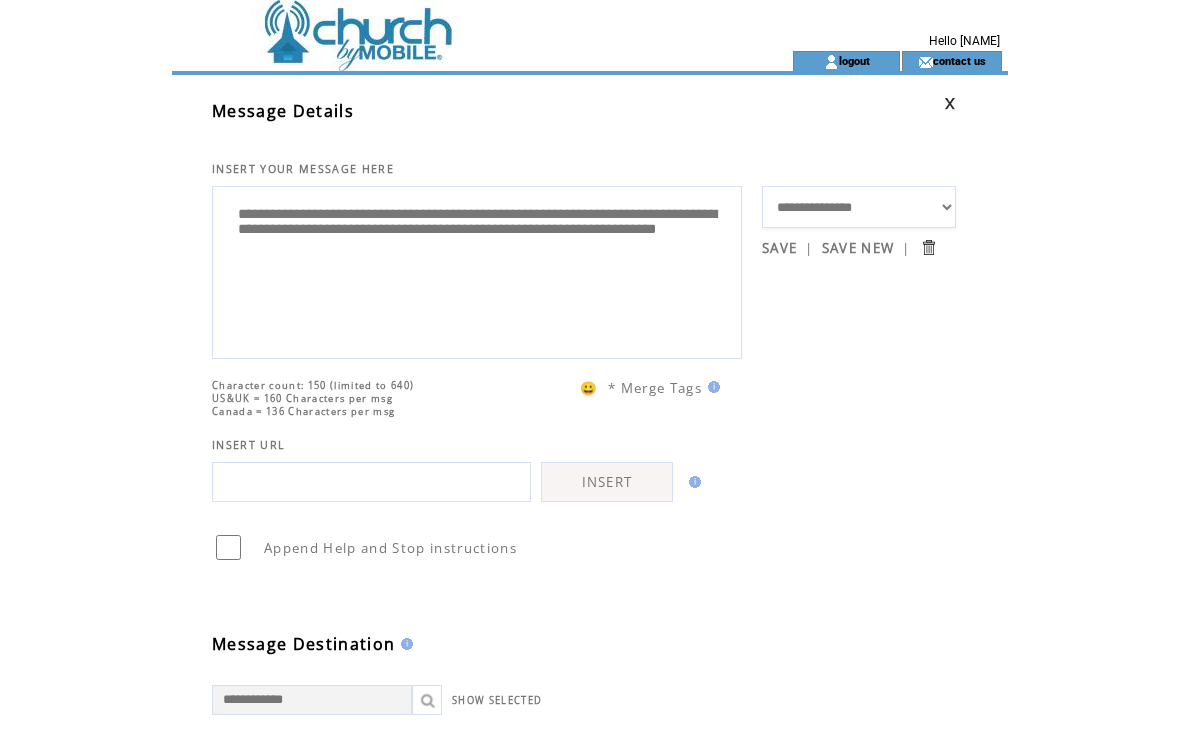 scroll, scrollTop: 1, scrollLeft: 0, axis: vertical 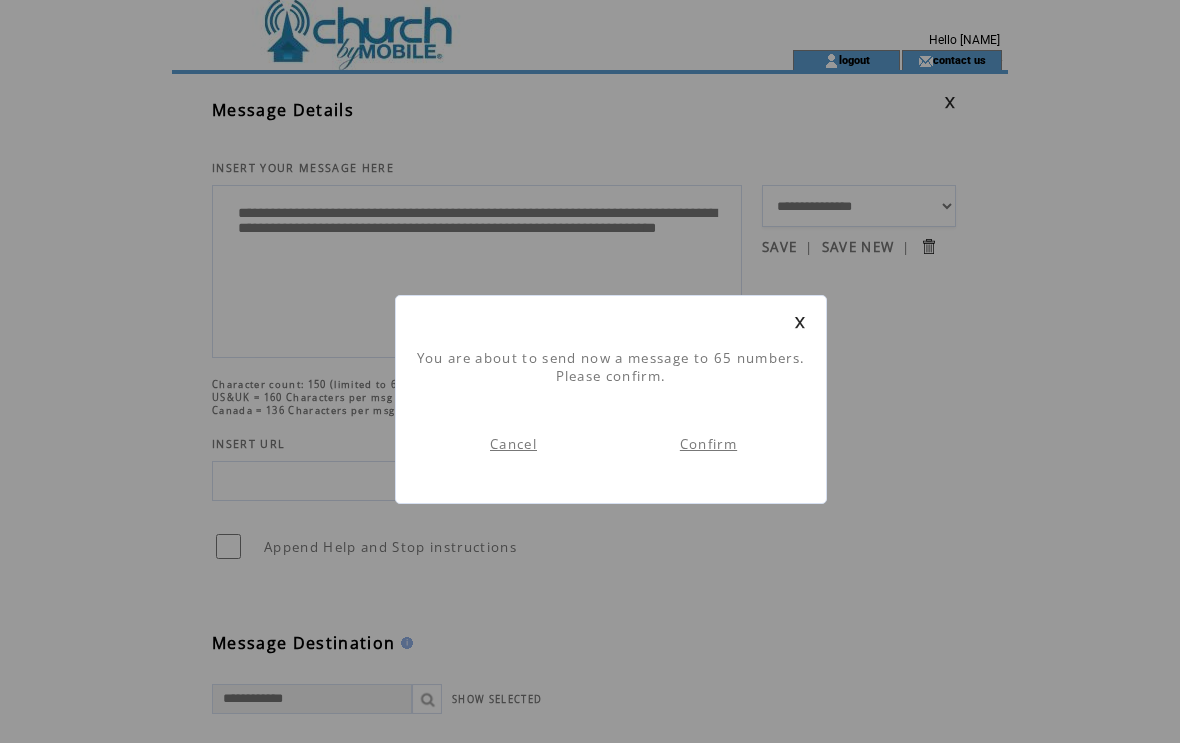 click on "Confirm" at bounding box center (708, 444) 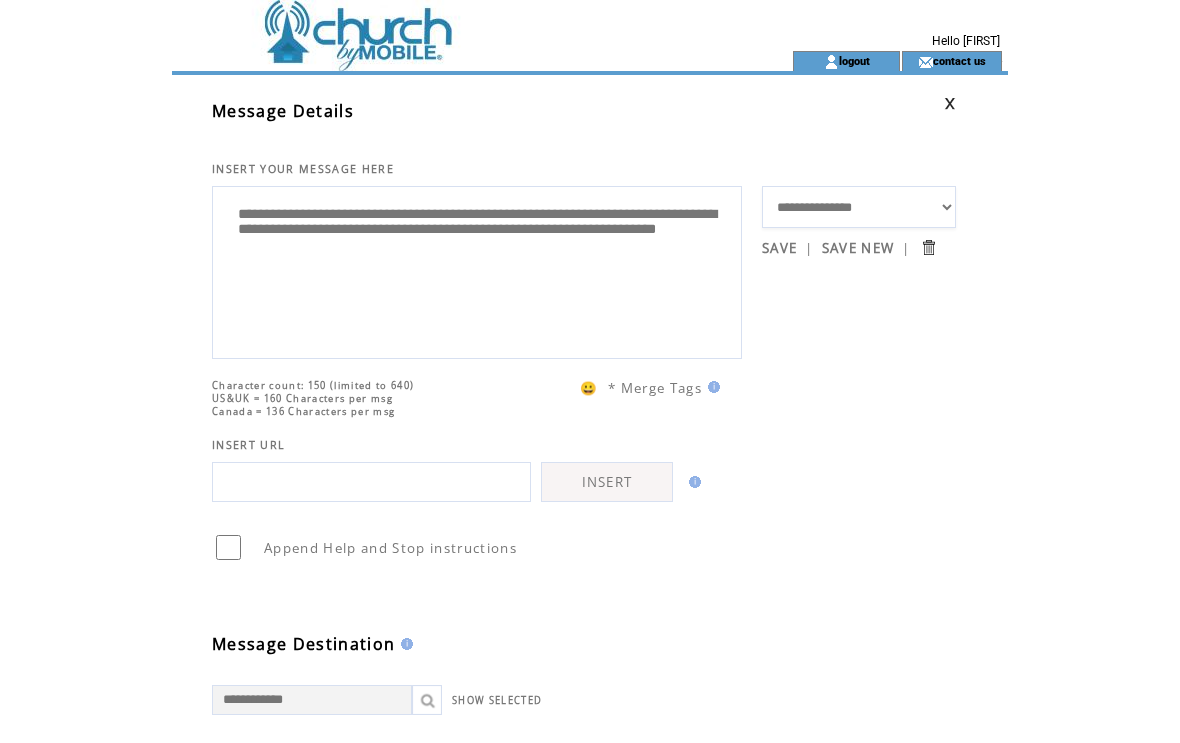 scroll, scrollTop: 1, scrollLeft: 0, axis: vertical 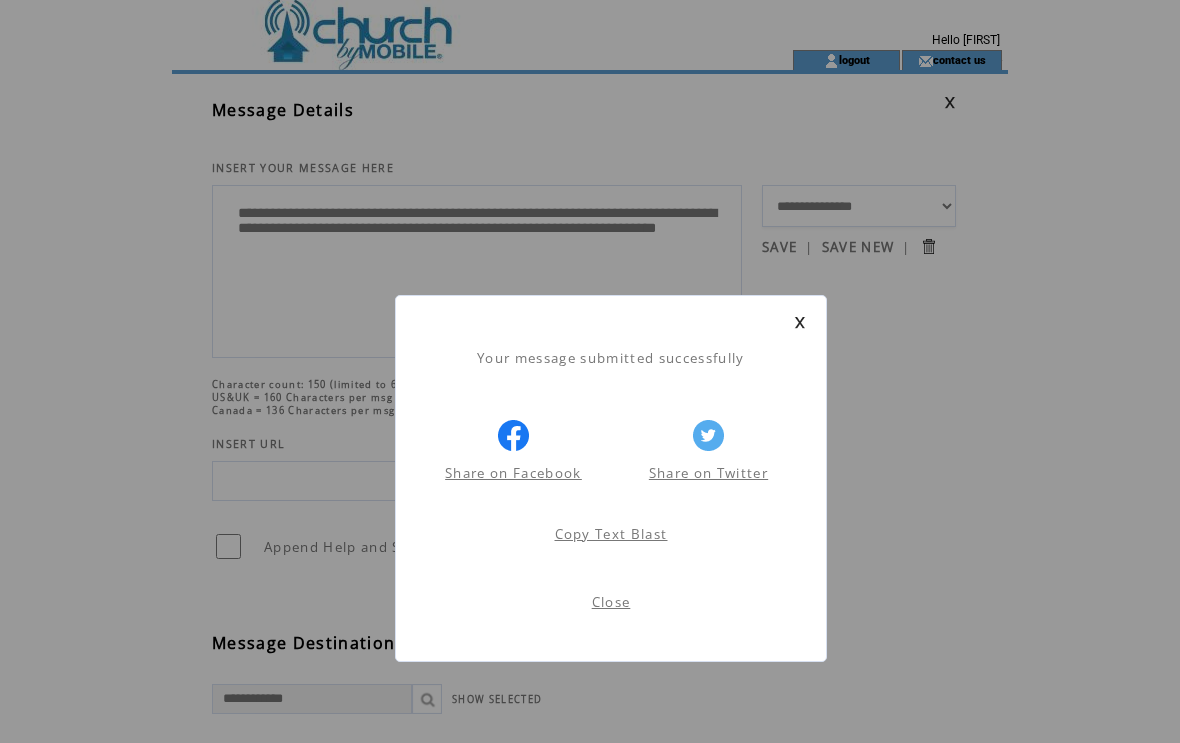click on "Close" at bounding box center (611, 602) 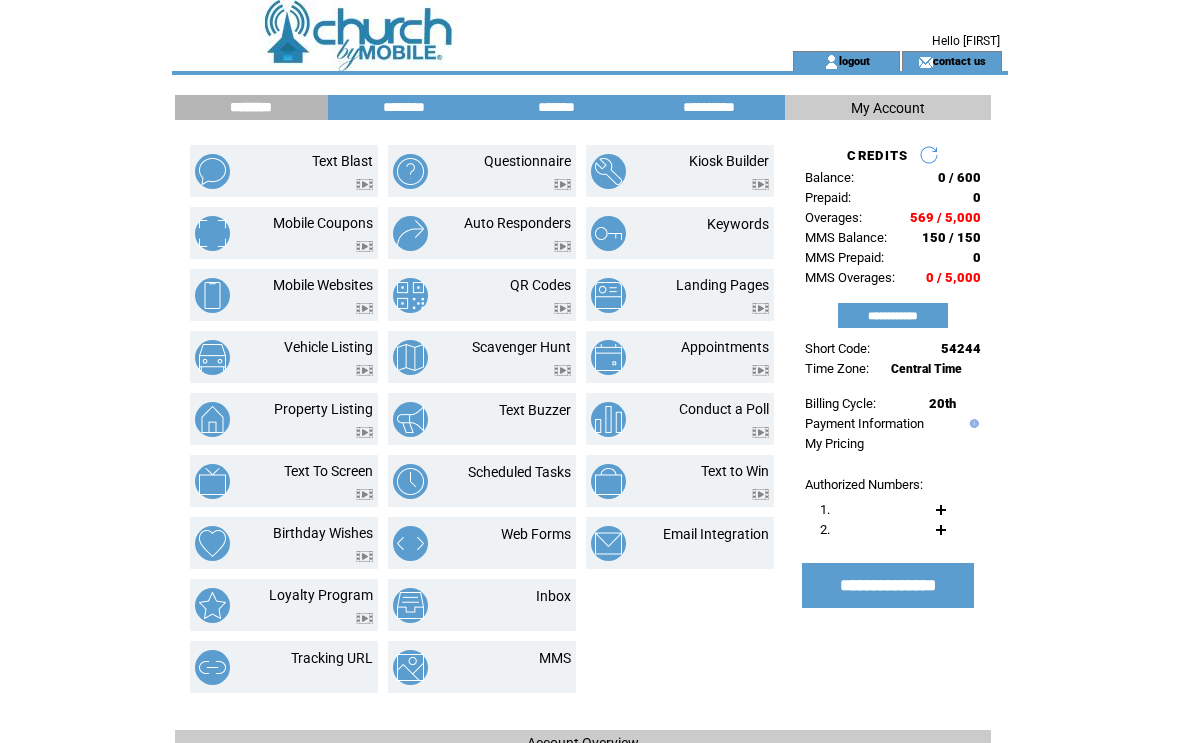 scroll, scrollTop: 0, scrollLeft: 0, axis: both 